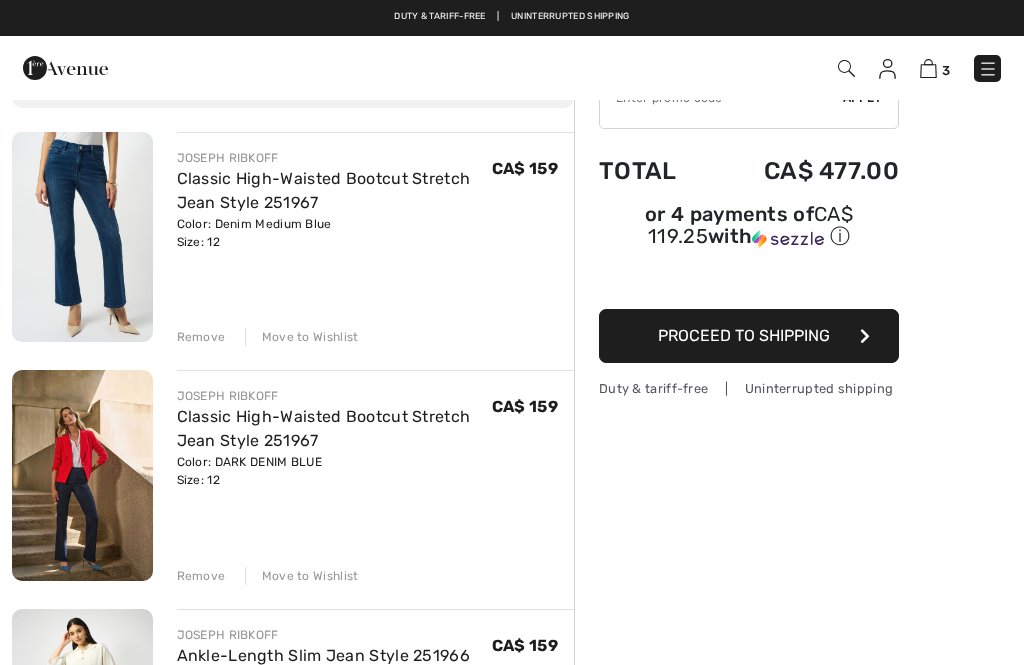 scroll, scrollTop: 130, scrollLeft: 0, axis: vertical 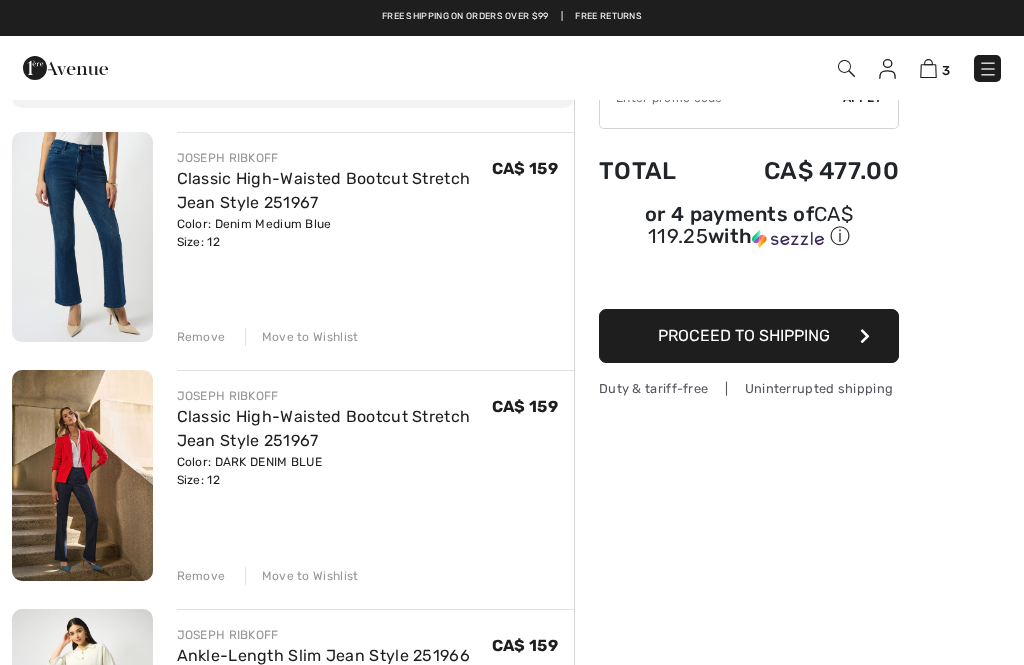 click on "Remove" at bounding box center (201, 576) 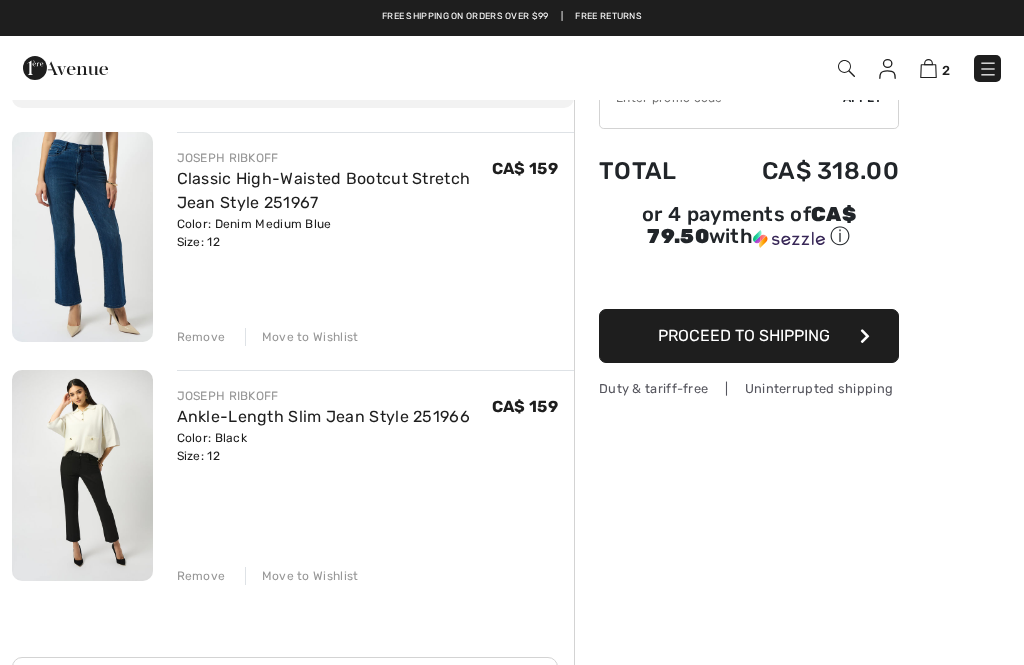 click on "Remove
Move to Wishlist" at bounding box center [376, 335] 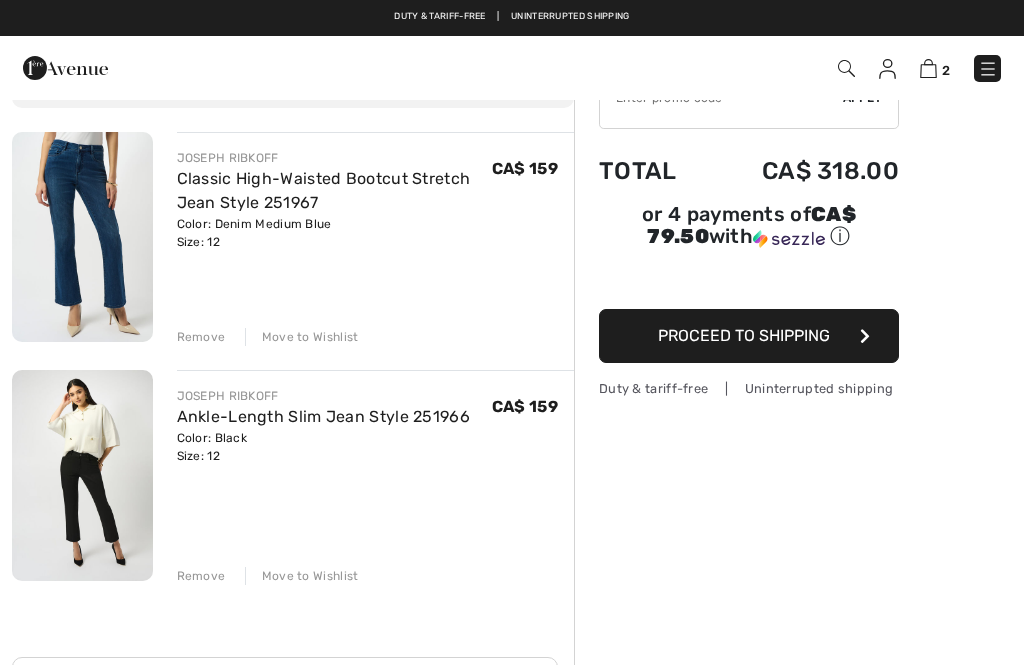 click on "Remove" at bounding box center [201, 337] 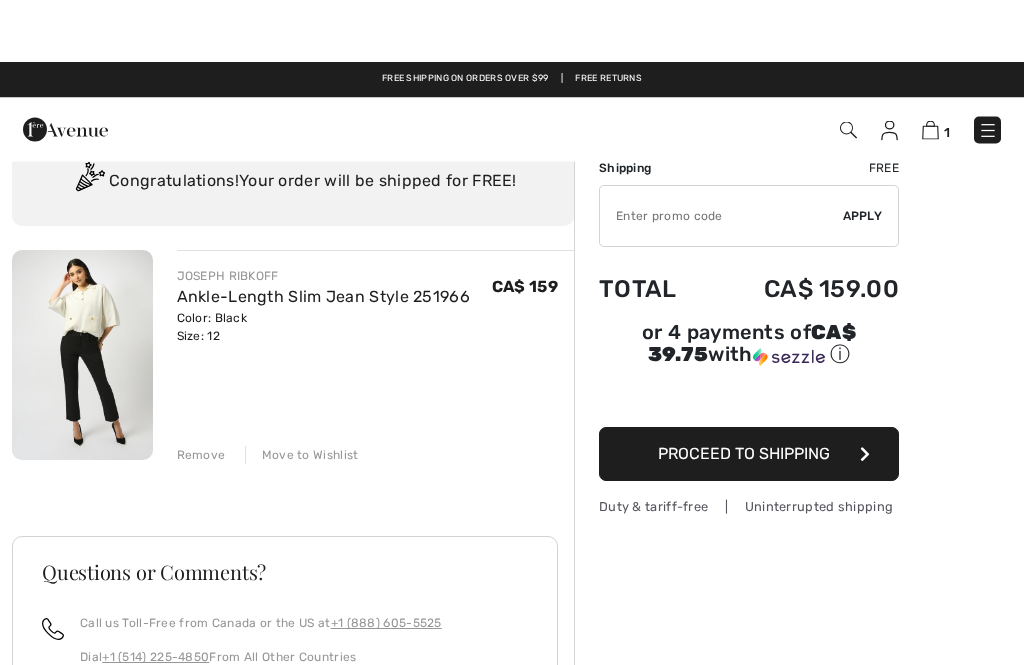 scroll, scrollTop: 0, scrollLeft: 0, axis: both 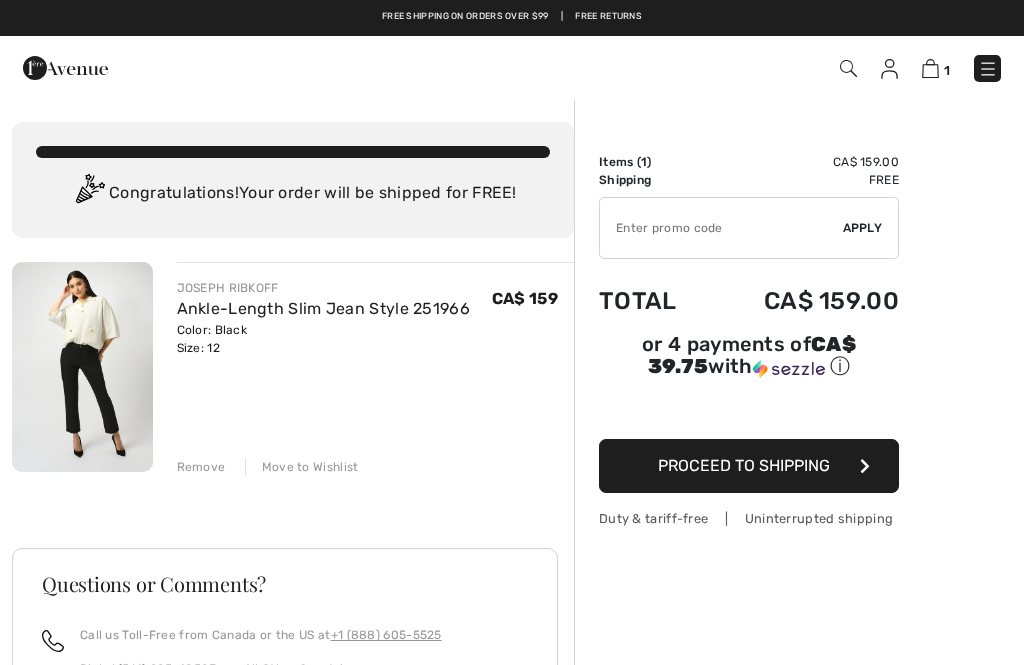 click on "Ankle-Length Slim Jean Style 251966" at bounding box center (324, 308) 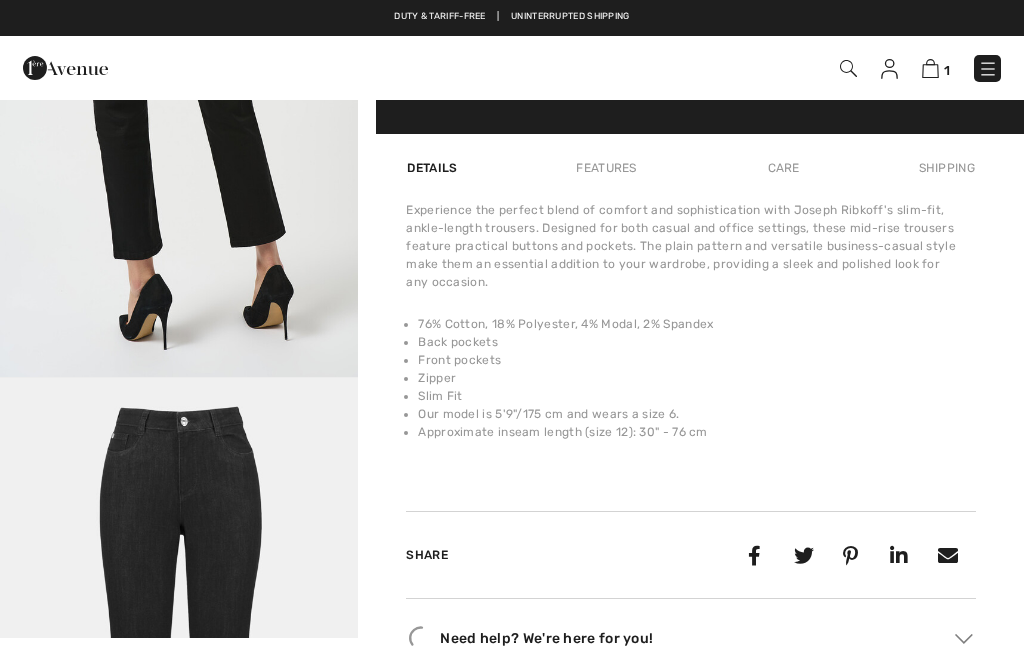 scroll, scrollTop: 1333, scrollLeft: 0, axis: vertical 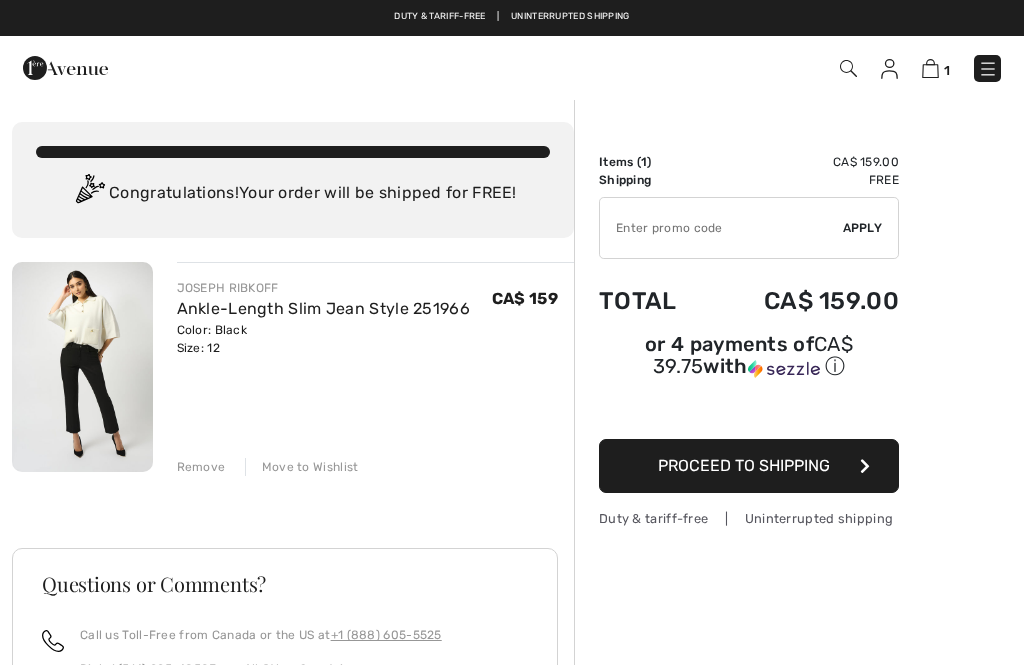 click at bounding box center (848, 68) 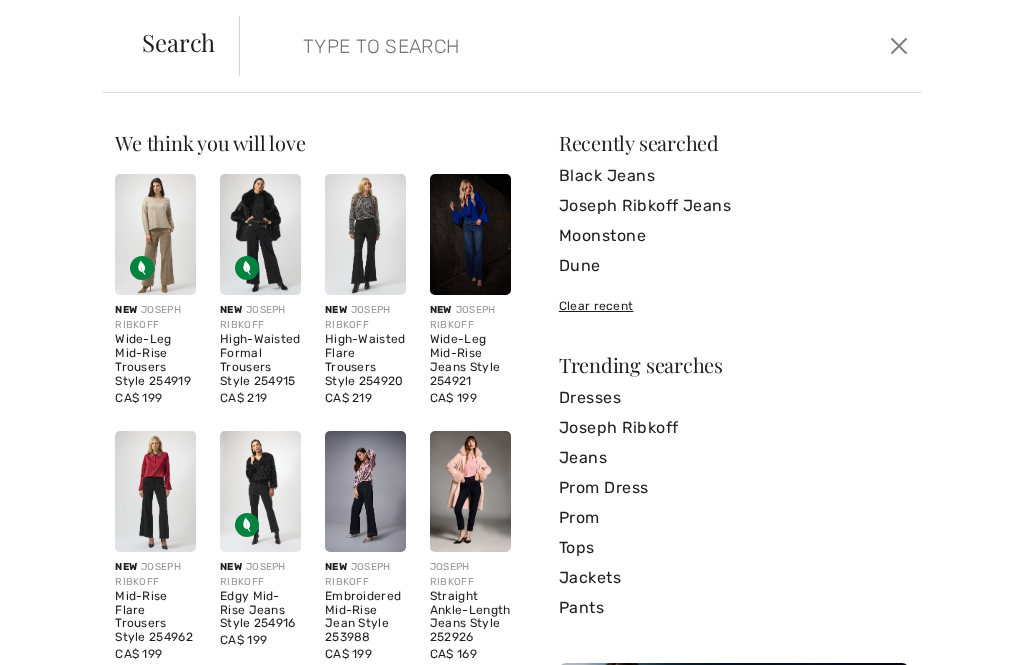 click at bounding box center [511, 46] 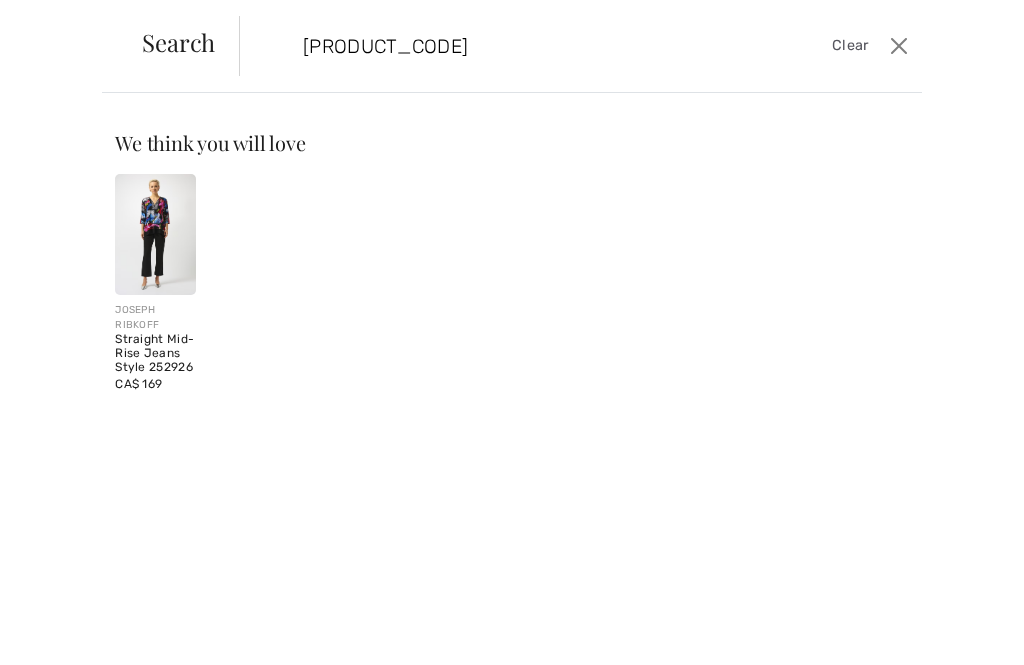 type on "252926B25" 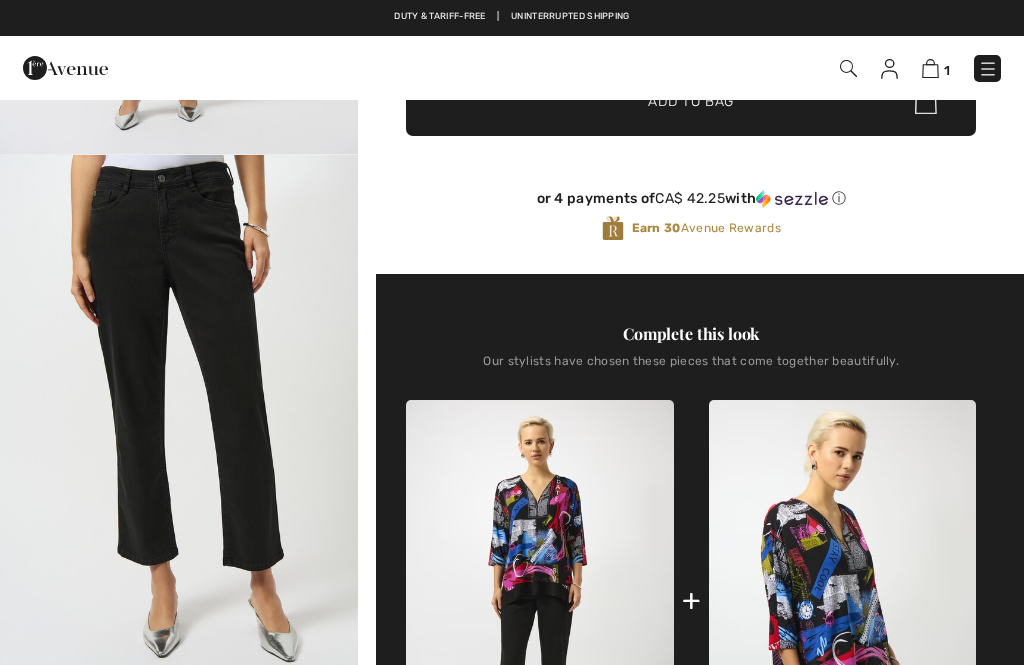 checkbox on "true" 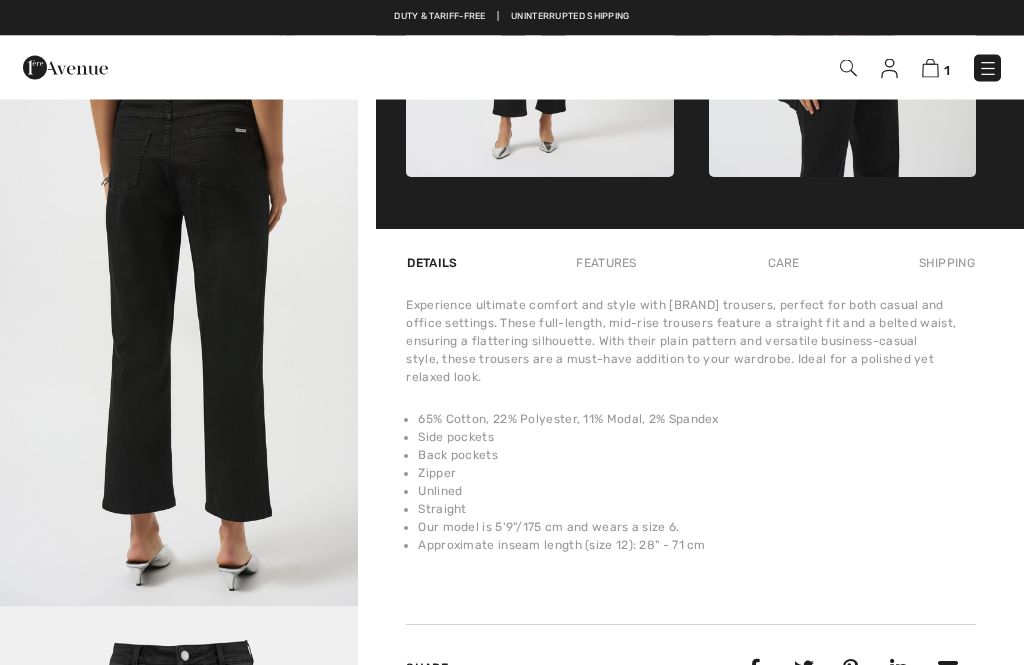 scroll, scrollTop: 1234, scrollLeft: 0, axis: vertical 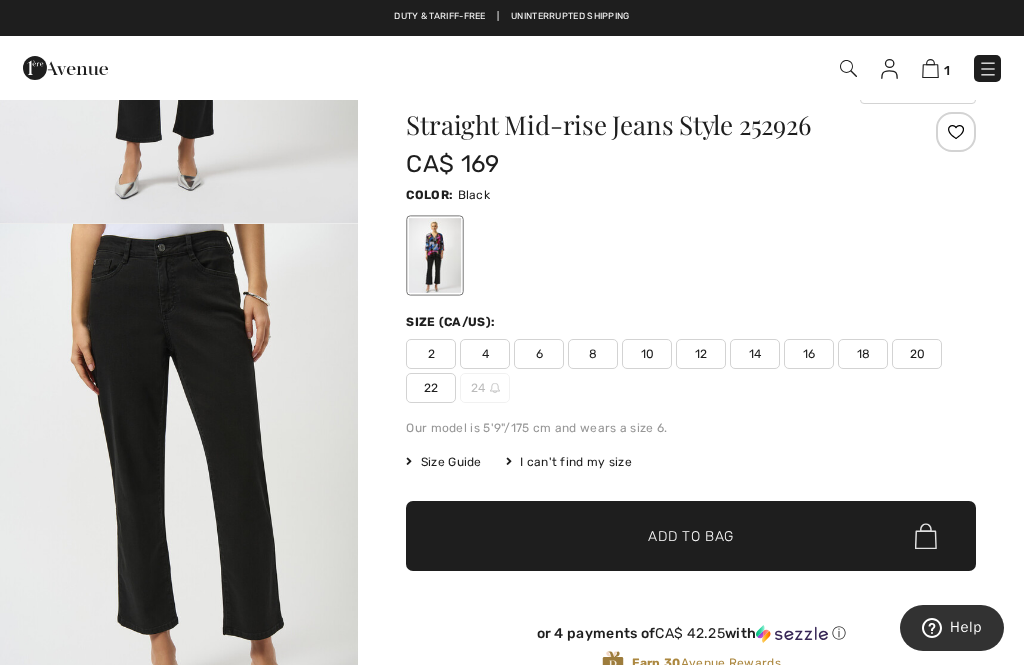 click on "12" at bounding box center [701, 354] 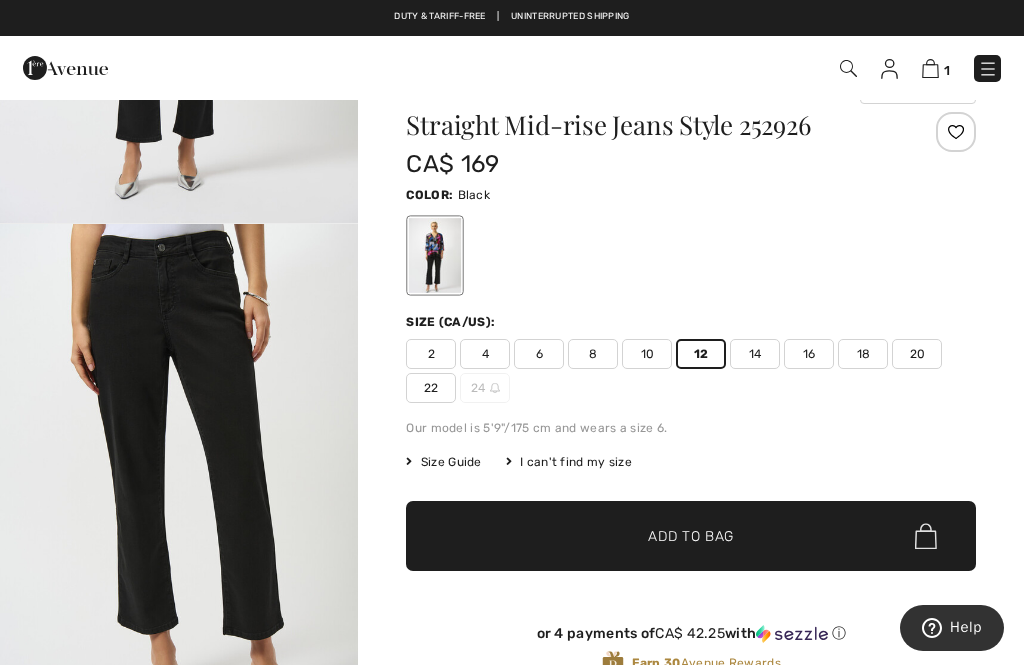 click on "Add to Bag" at bounding box center [691, 536] 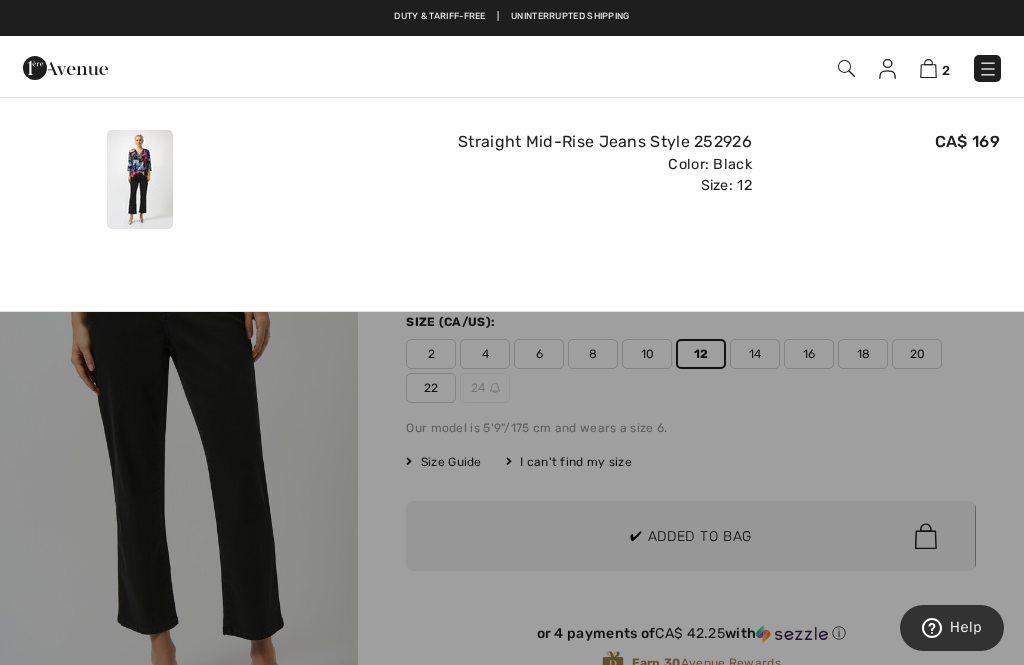 scroll, scrollTop: 0, scrollLeft: 0, axis: both 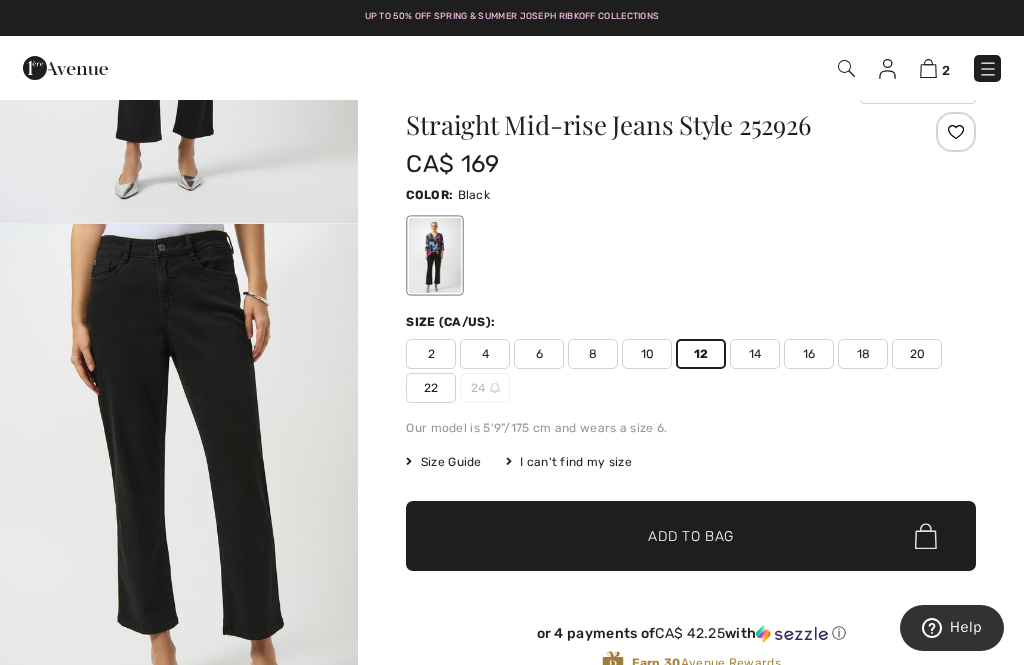 click at bounding box center (928, 68) 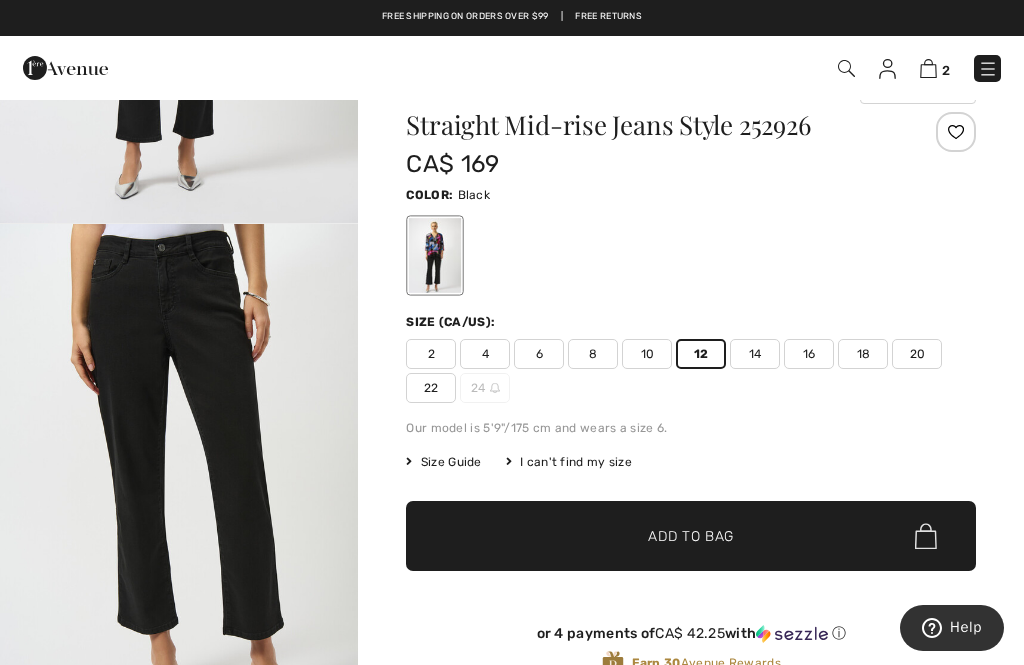 click on "2" at bounding box center [935, 68] 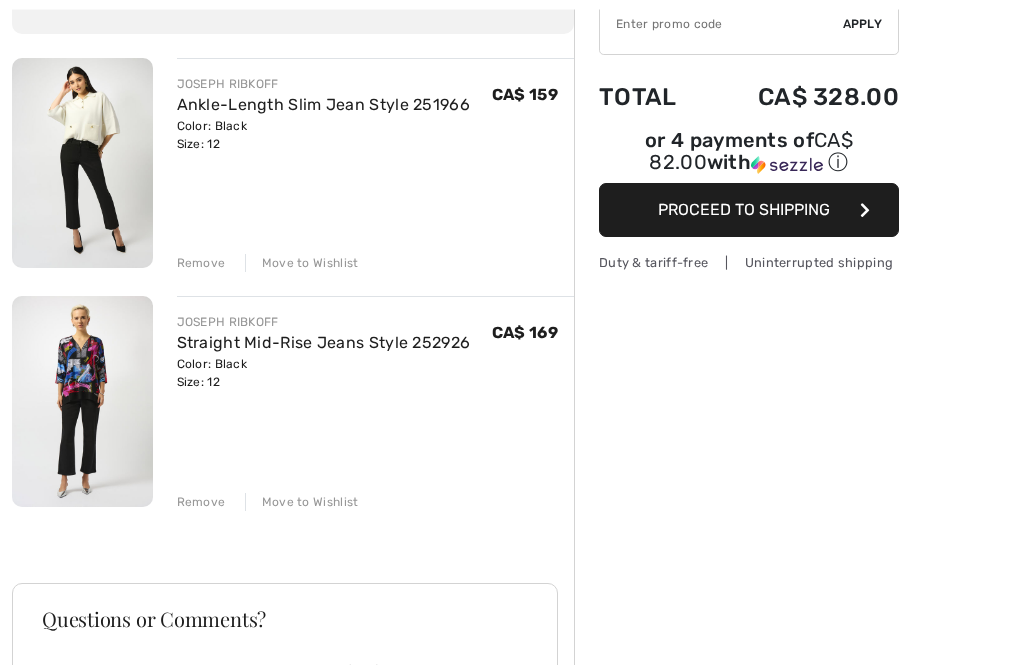 scroll, scrollTop: 204, scrollLeft: 0, axis: vertical 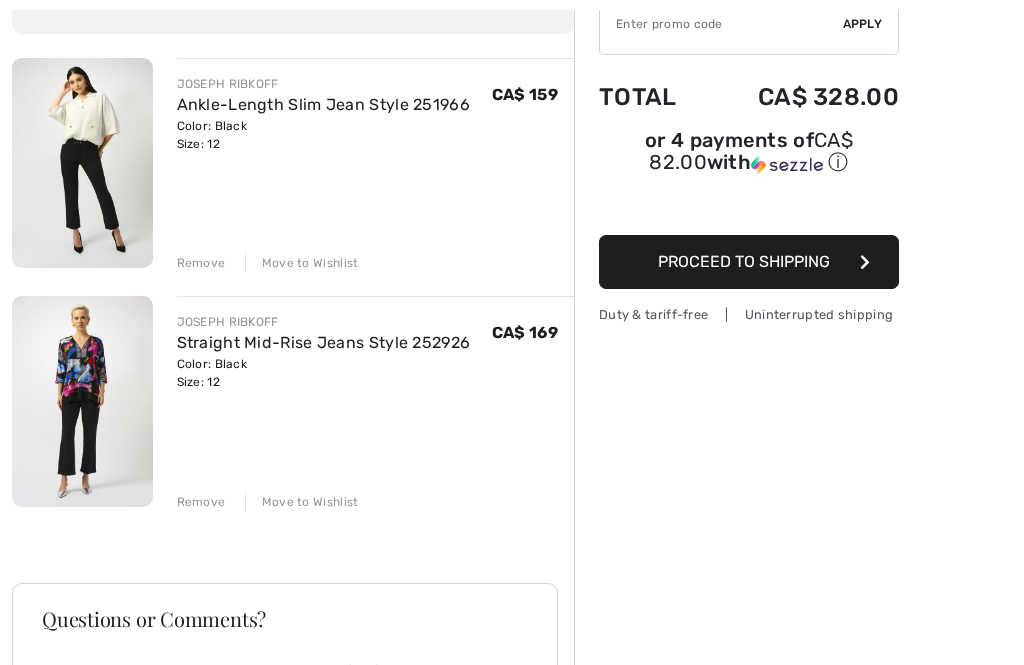 click on "JOSEPH RIBKOFF
Ankle-Length Slim Jean Style 251966
Color: Black
Size: 12
Final Sale
CA$ 159
CA$ 159
Remove
Move to Wishlist" at bounding box center [376, 165] 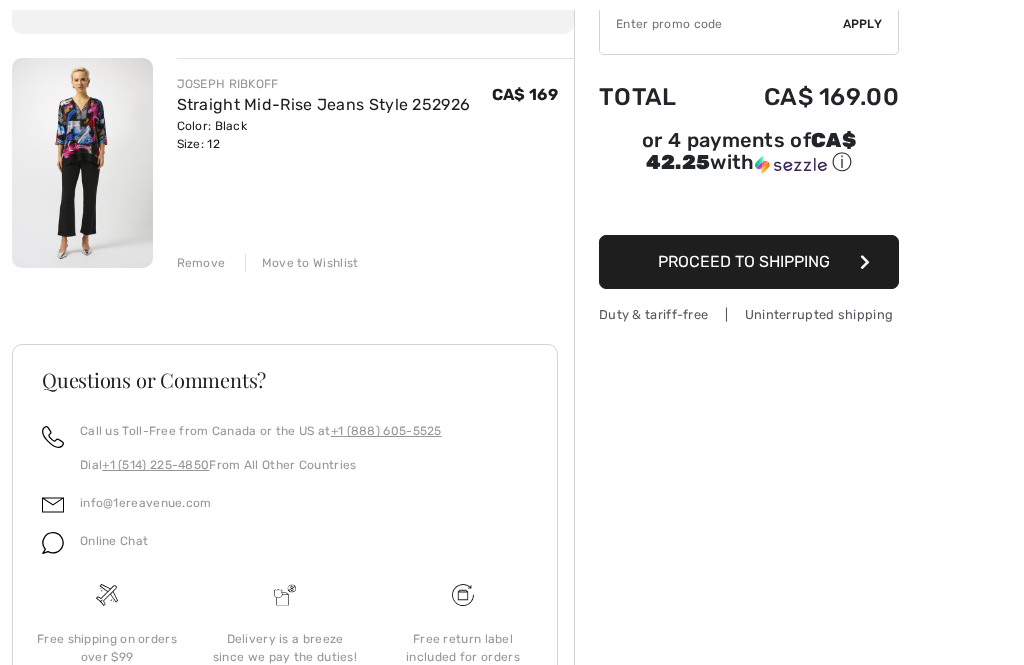 scroll, scrollTop: 73, scrollLeft: 0, axis: vertical 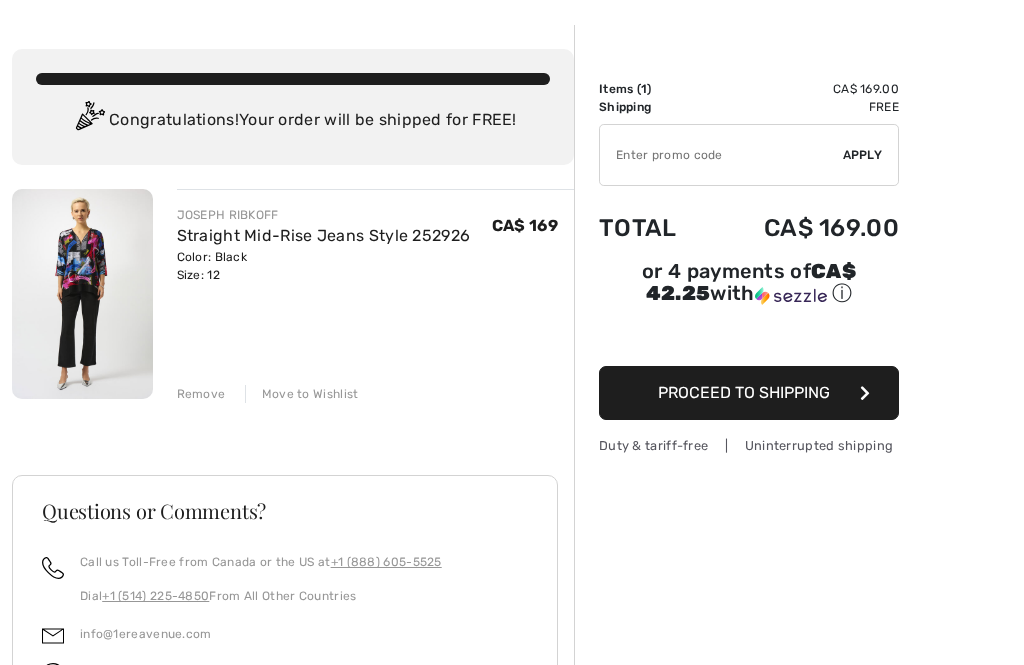 click on "Straight Mid-Rise Jeans Style 252926" at bounding box center [324, 235] 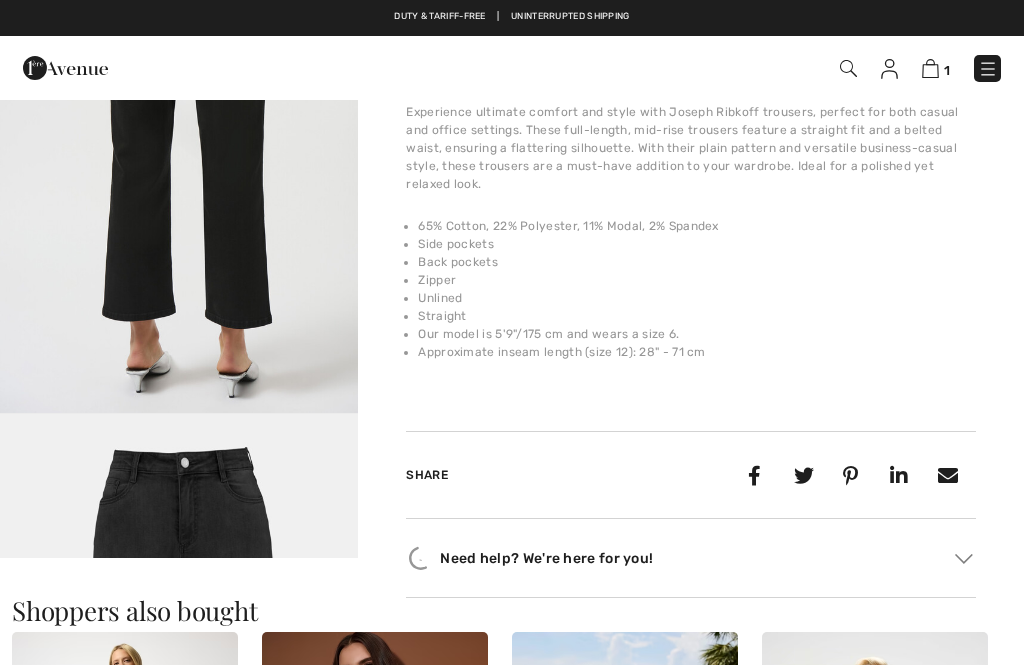 scroll, scrollTop: 1297, scrollLeft: 0, axis: vertical 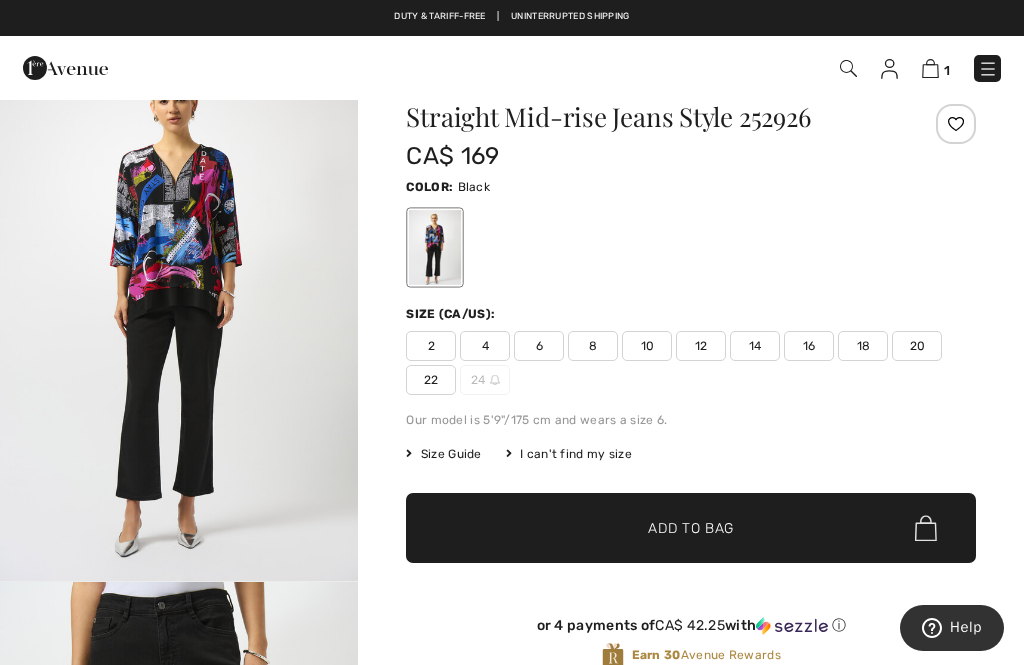 click at bounding box center [930, 68] 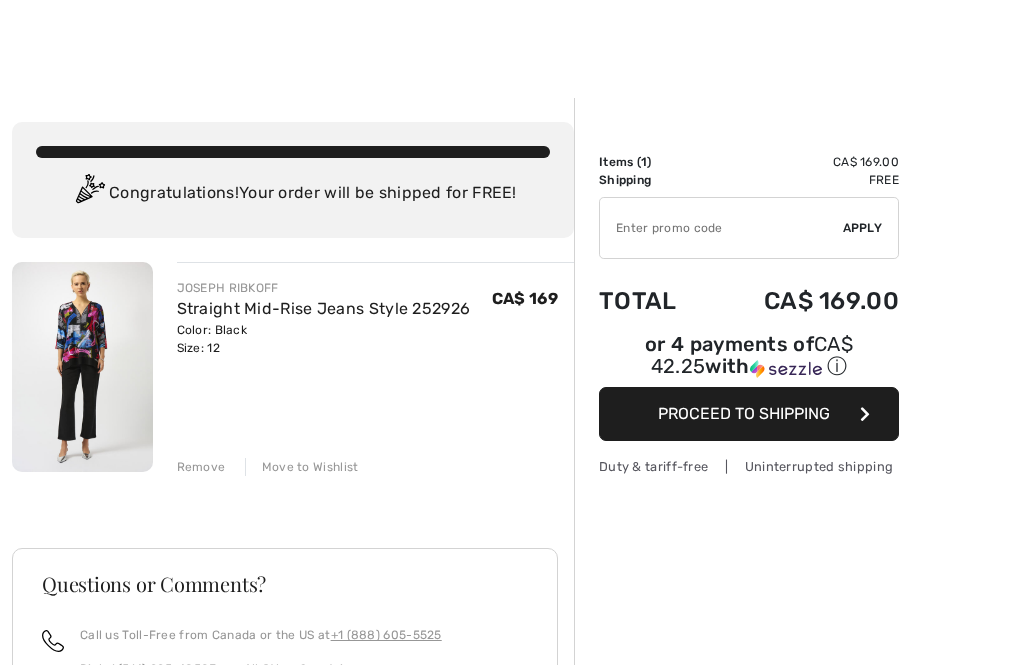 scroll, scrollTop: 21, scrollLeft: 0, axis: vertical 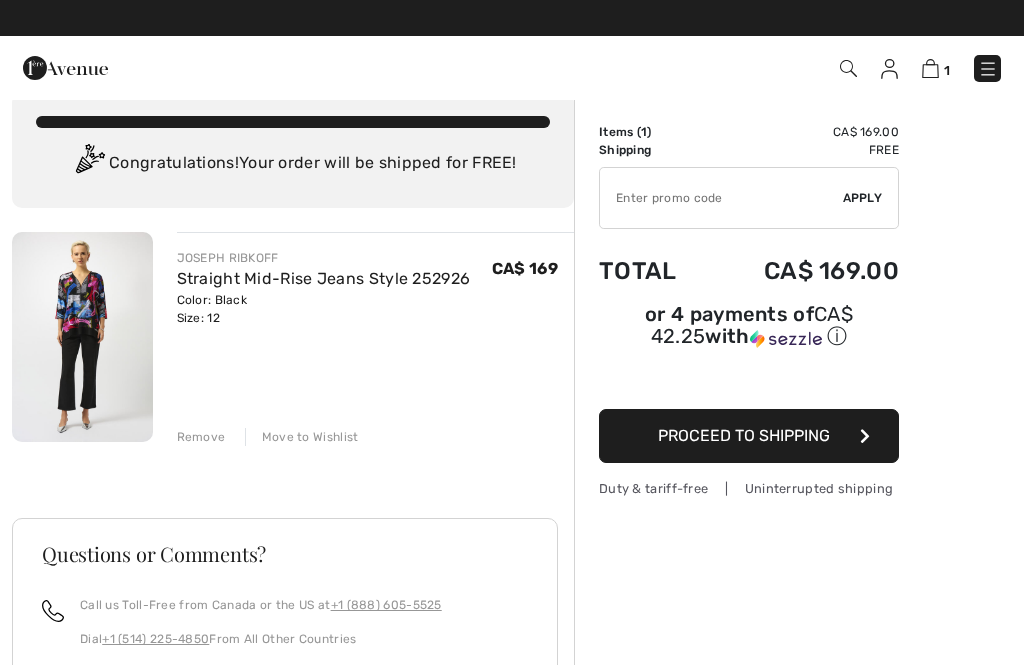 click on "Proceed to Shipping" at bounding box center [744, 435] 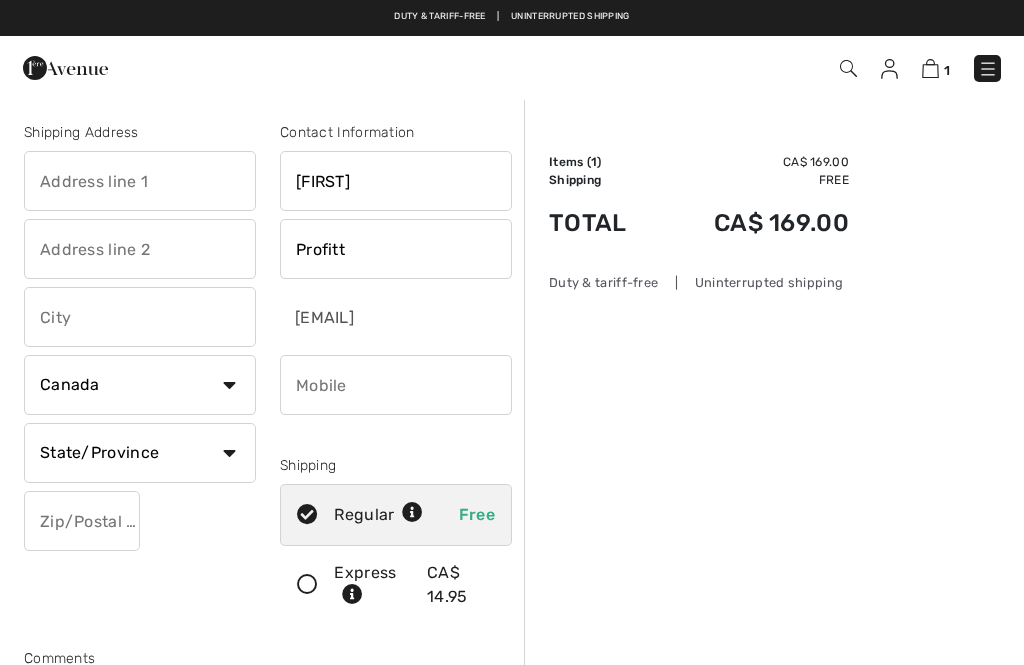 scroll, scrollTop: 0, scrollLeft: 0, axis: both 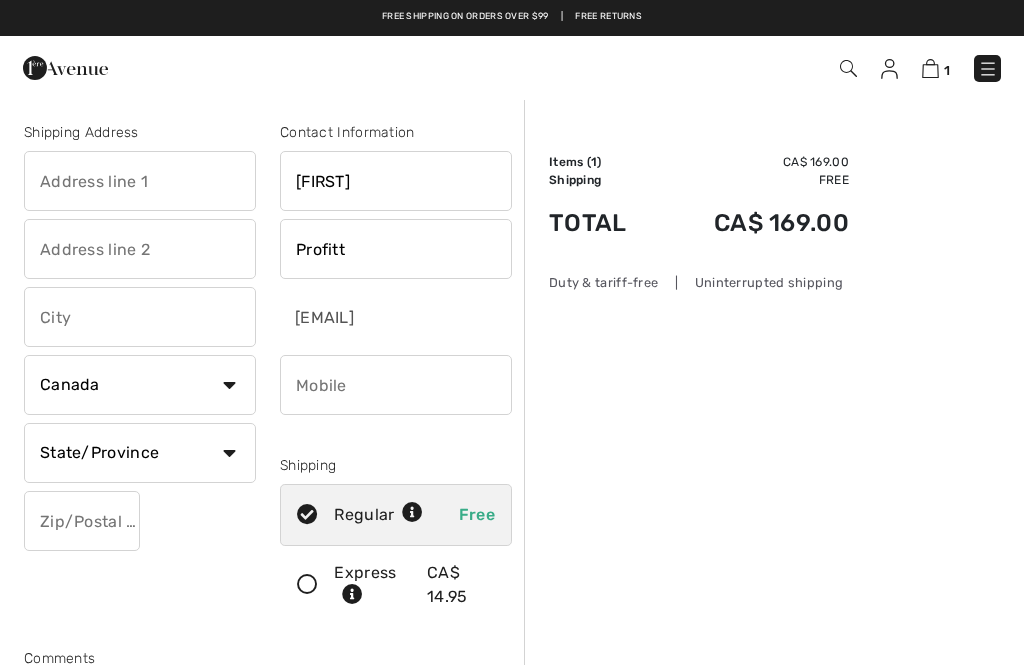 click at bounding box center (889, 69) 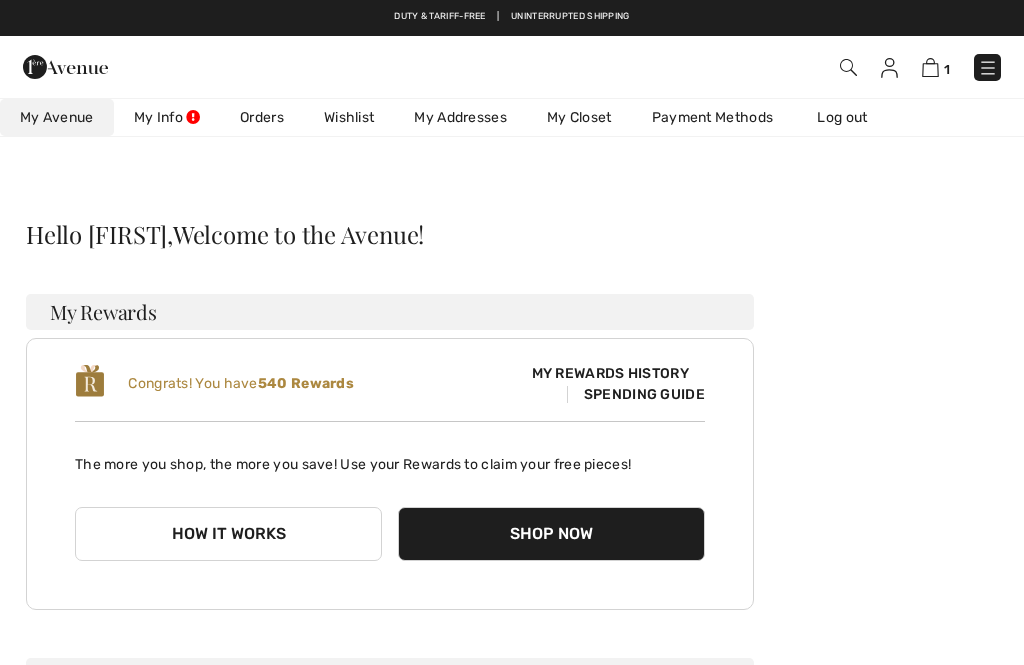 scroll, scrollTop: 0, scrollLeft: 0, axis: both 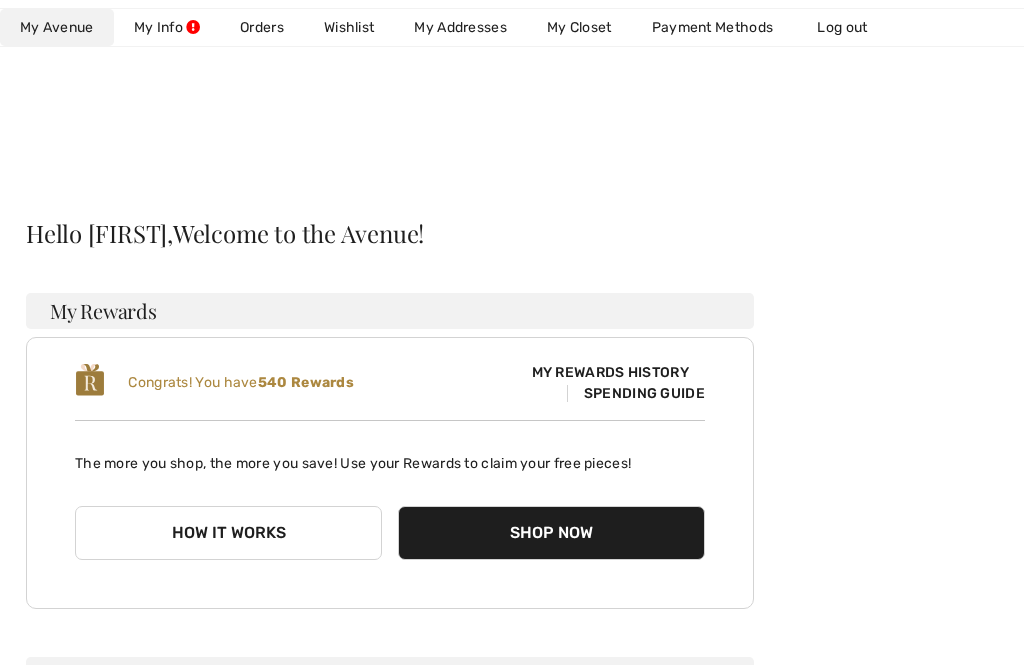 click on "How it works" at bounding box center (228, 533) 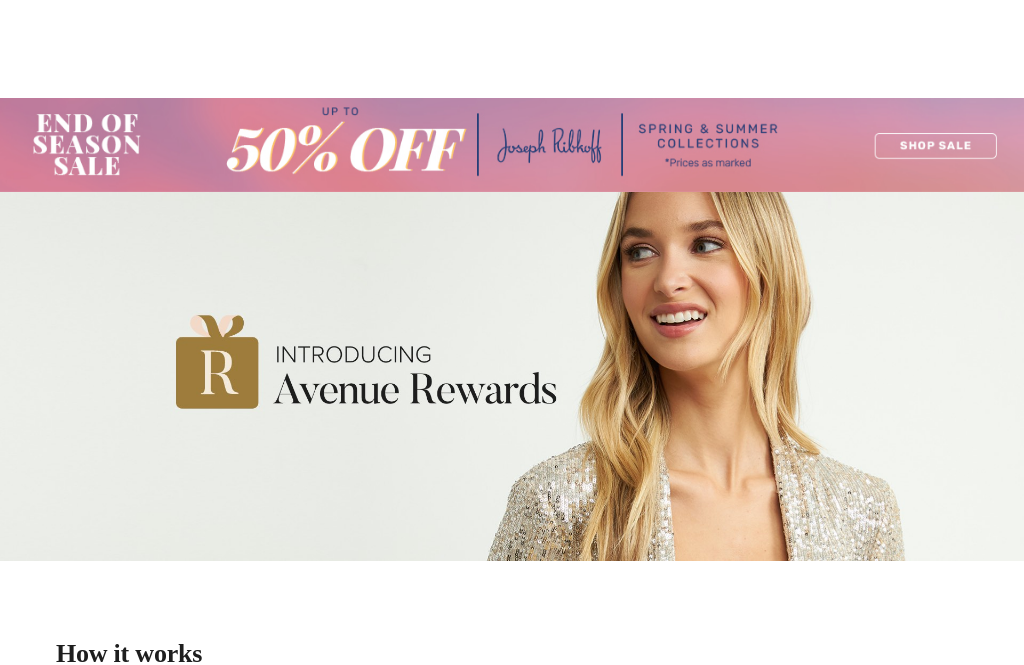 scroll, scrollTop: 1161, scrollLeft: 0, axis: vertical 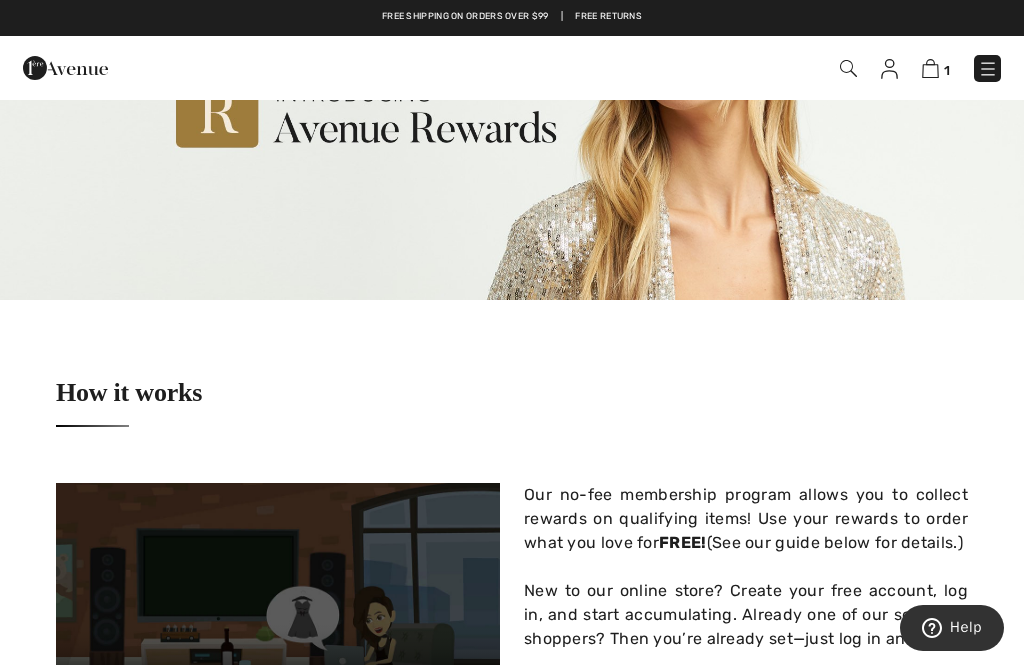 click on "1" at bounding box center [947, 70] 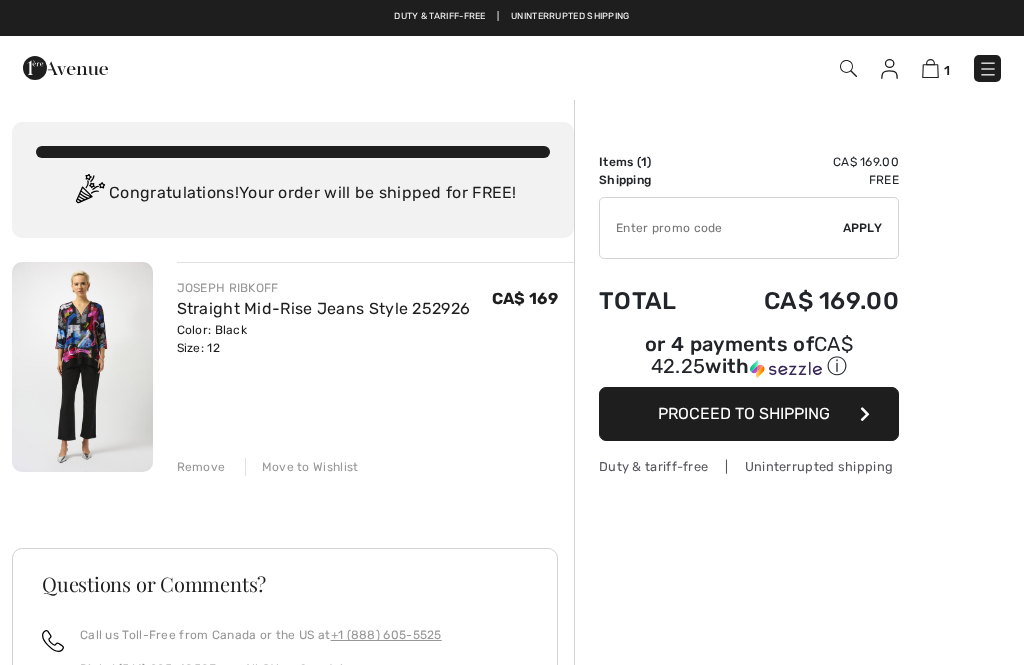 scroll, scrollTop: 0, scrollLeft: 0, axis: both 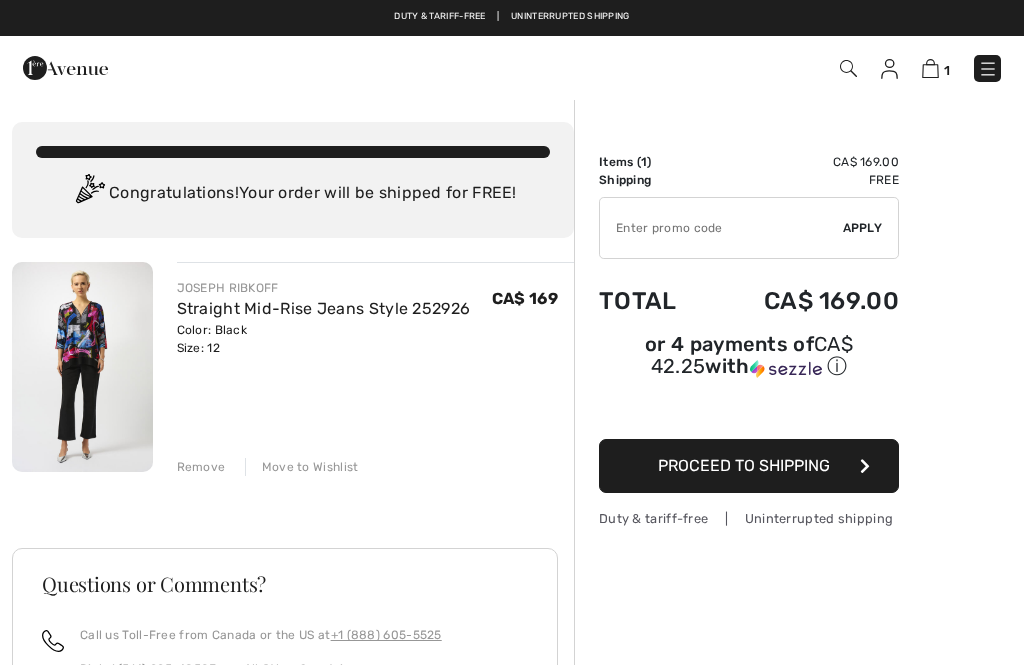 checkbox on "true" 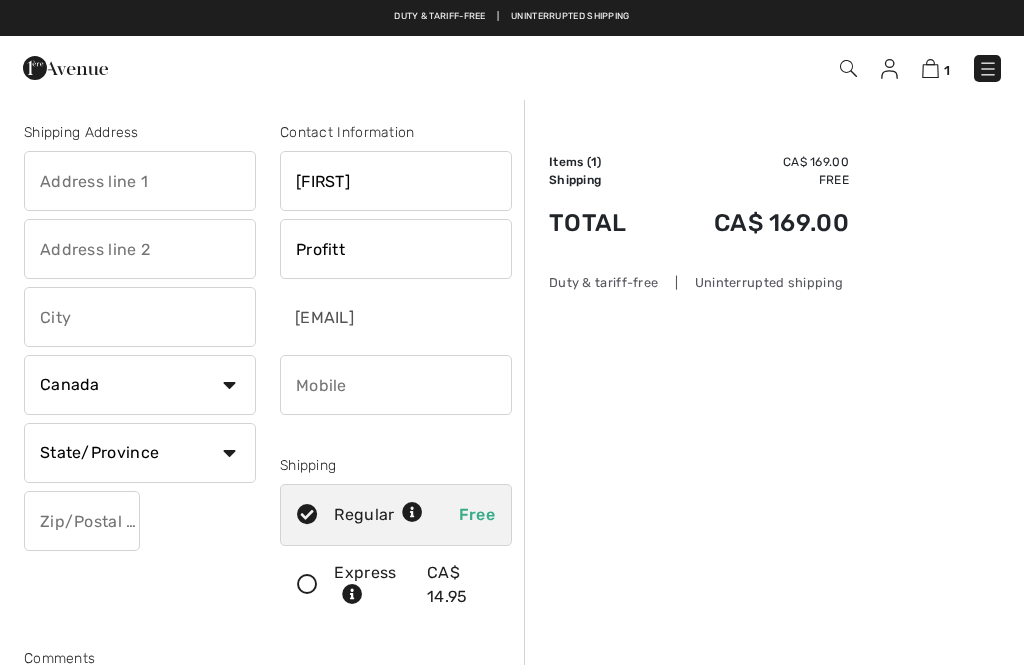 scroll, scrollTop: 0, scrollLeft: 0, axis: both 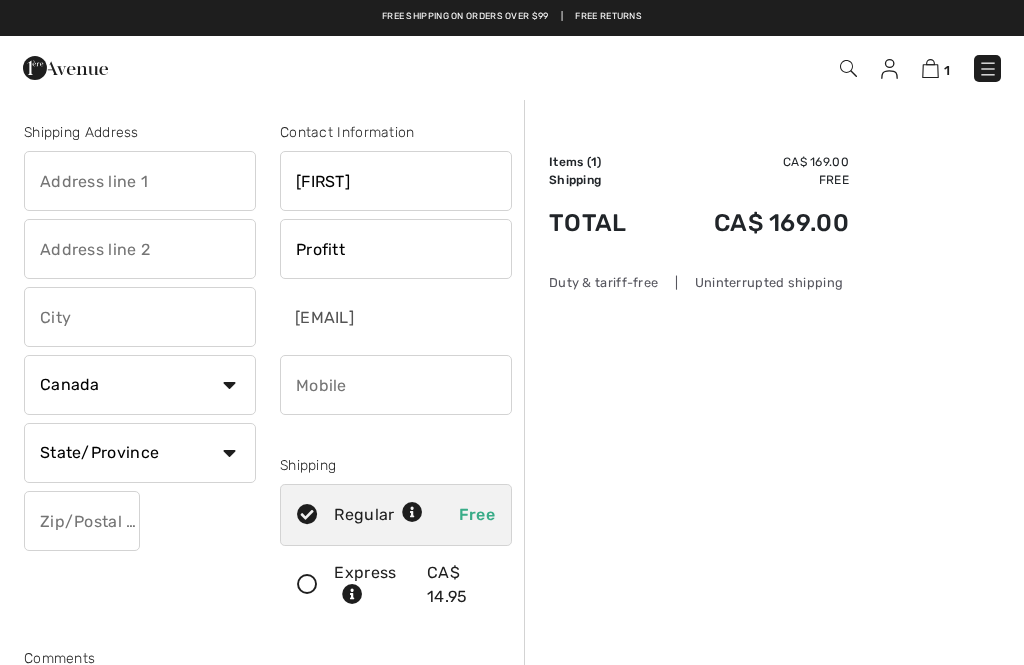 type on "[NUMBER] [STREET]" 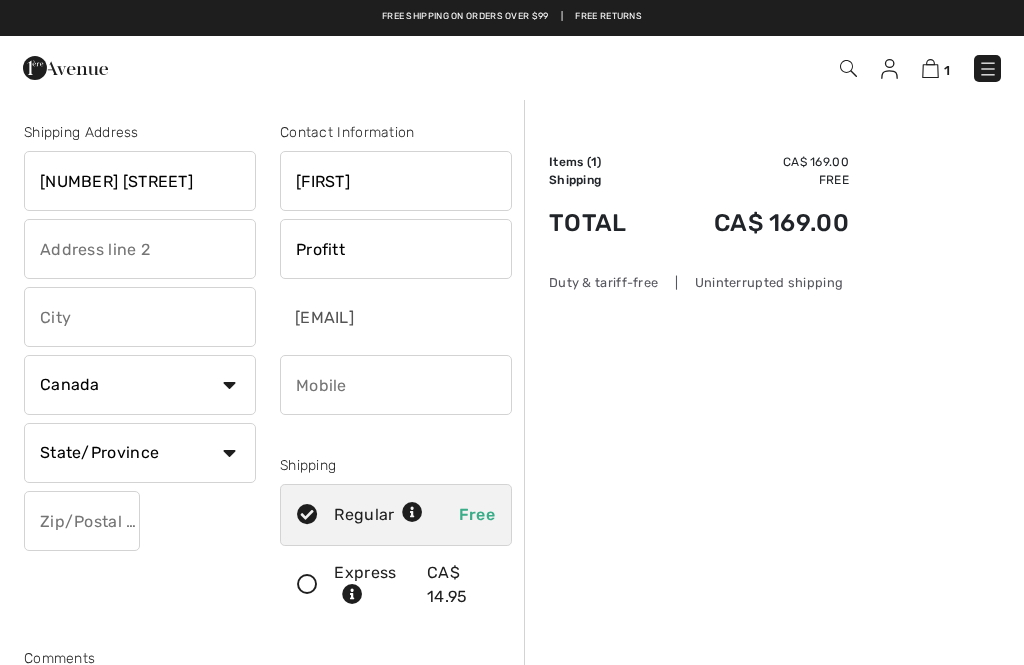 type on "Charlottetown" 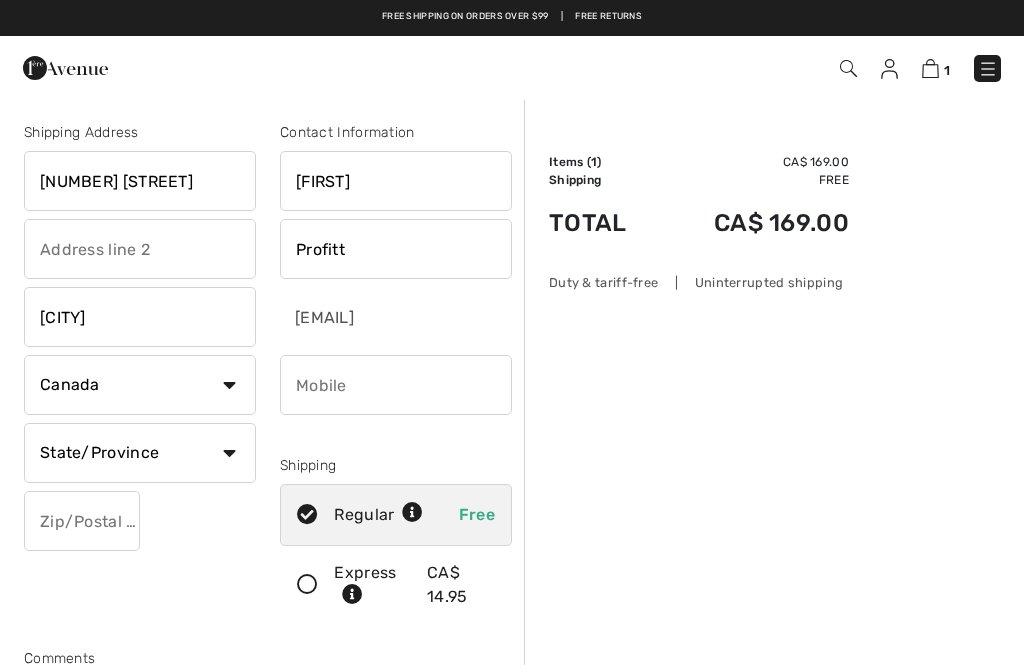 type on "[POSTAL_CODE]" 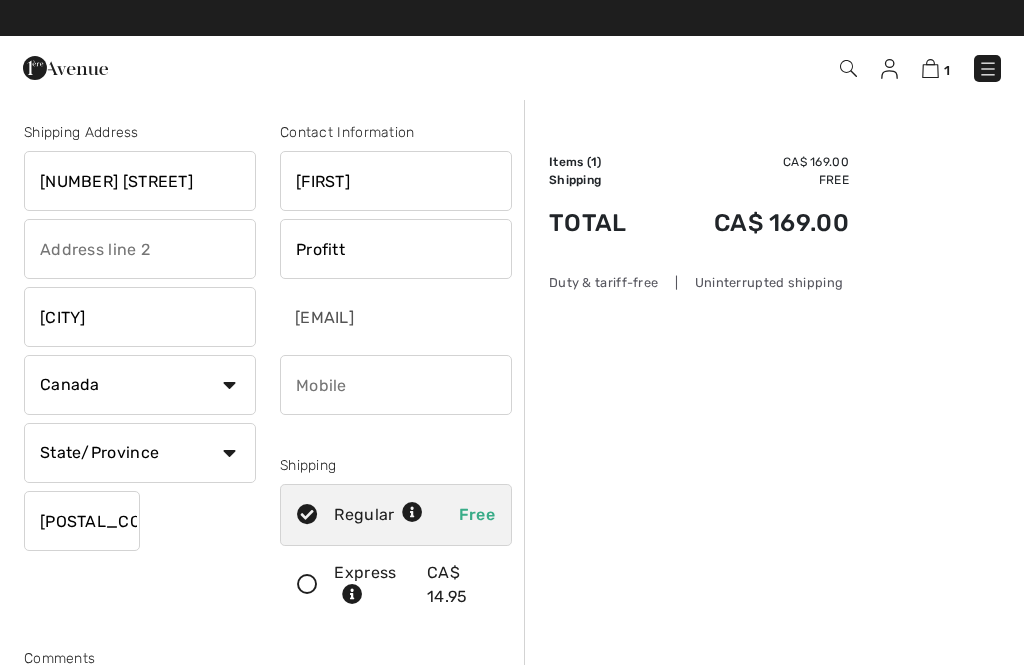 click on "State/Province
Alberta
British Columbia
Manitoba
New Brunswick
Newfoundland and Labrador
Northwest Territories
Nova Scotia
Nunavut
Ontario
Prince Edward Island
Quebec
Saskatchewan
Yukon" at bounding box center [140, 453] 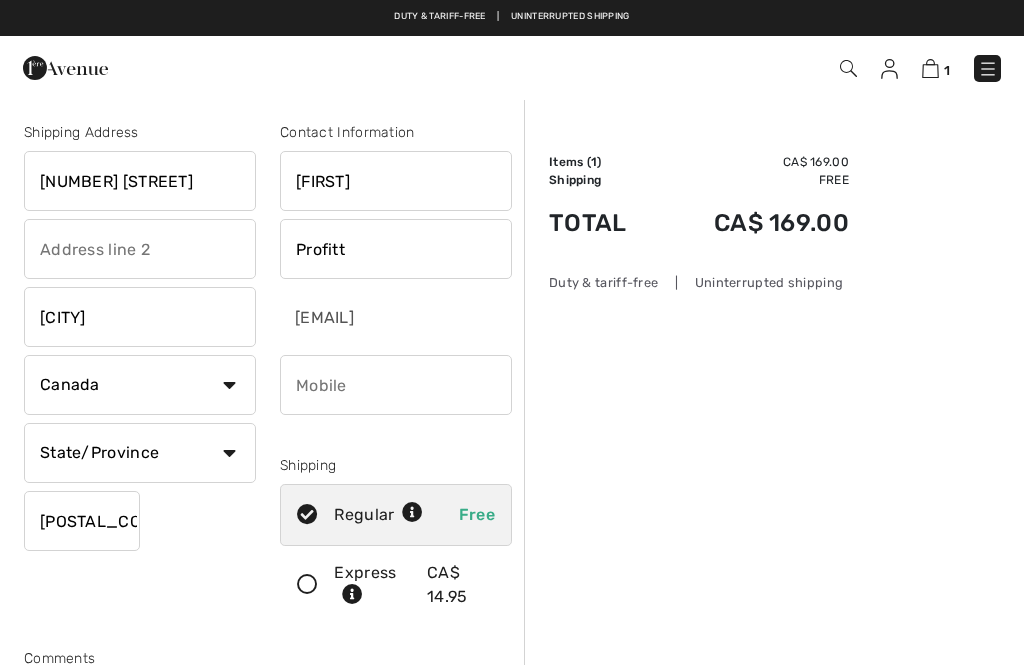 select on "PE" 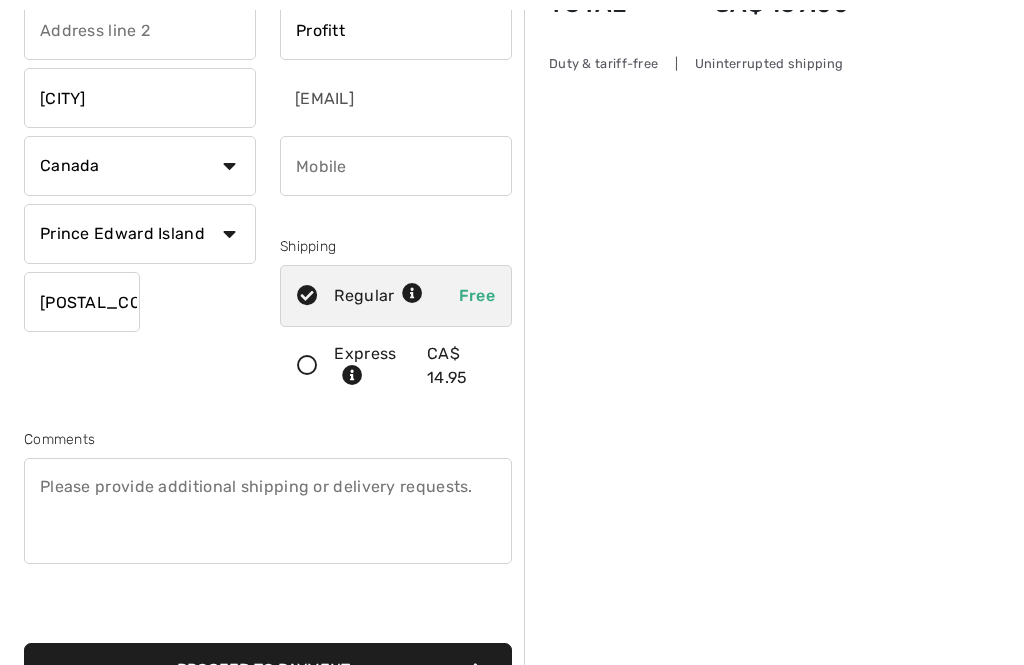 scroll, scrollTop: 220, scrollLeft: 0, axis: vertical 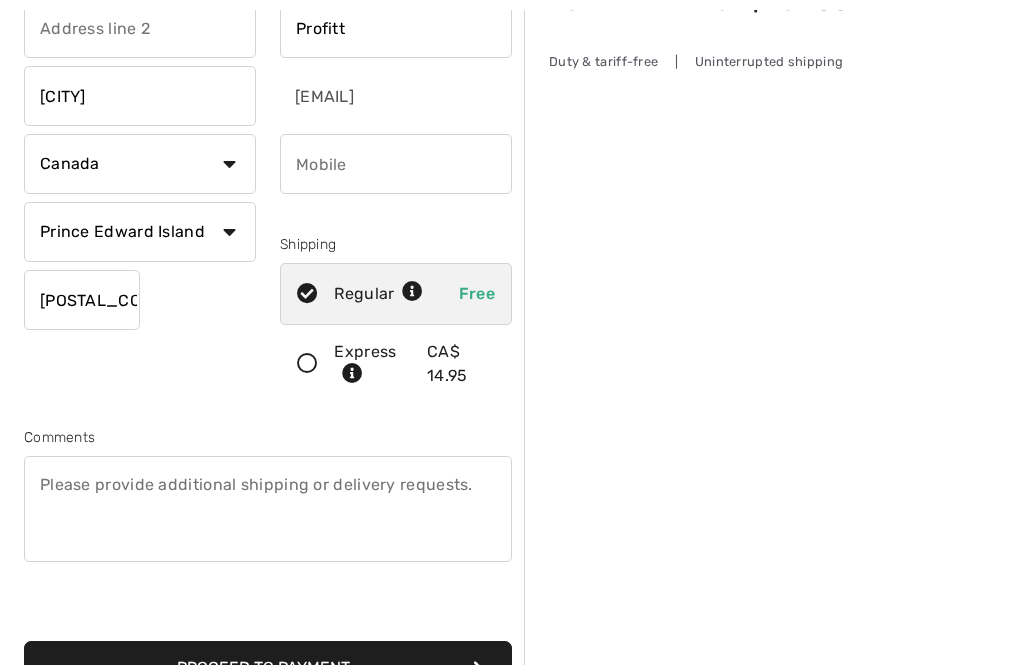 click at bounding box center [268, 510] 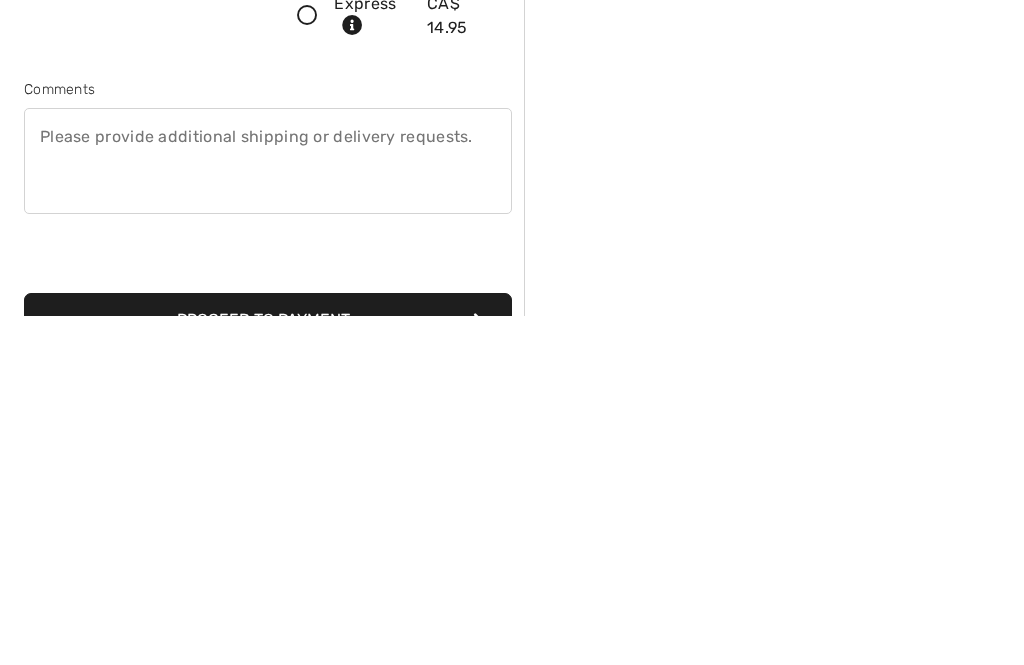 scroll, scrollTop: 570, scrollLeft: 0, axis: vertical 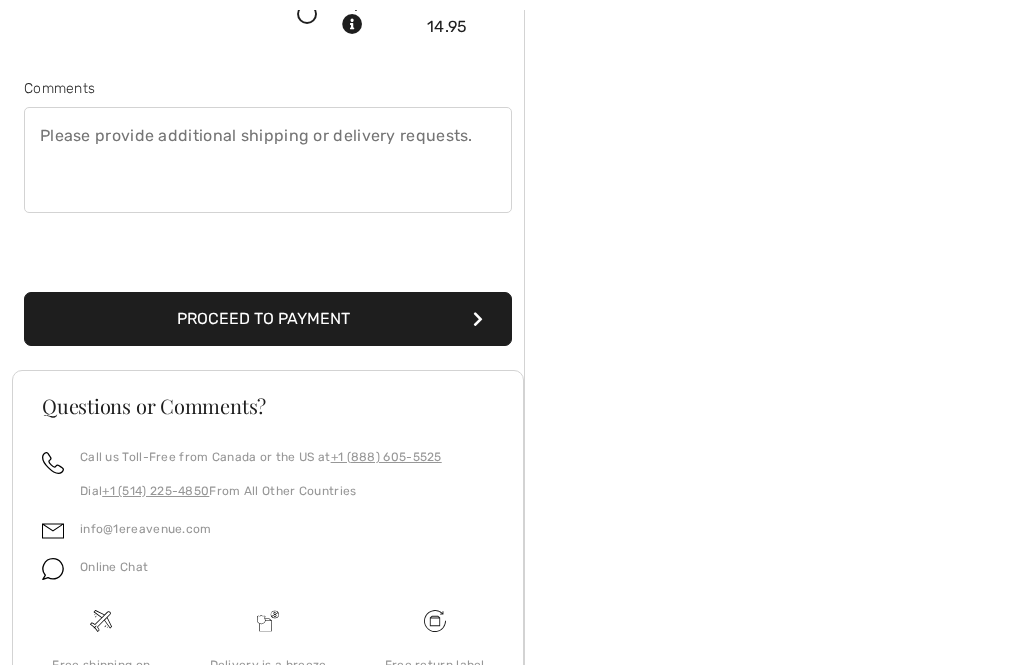 click on "Proceed to Payment" at bounding box center (268, 319) 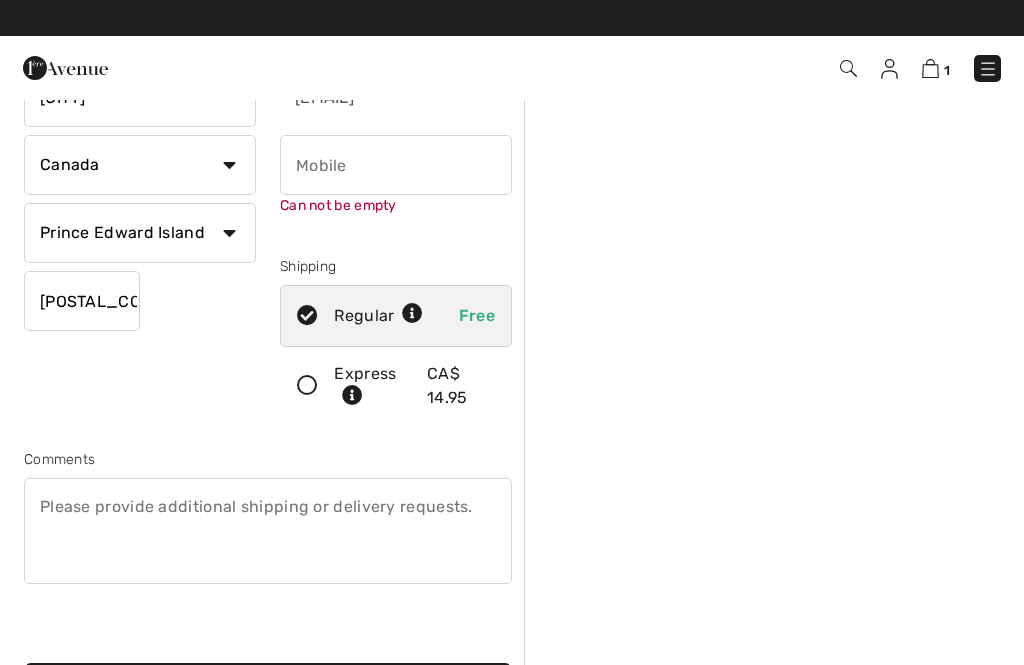 scroll, scrollTop: 211, scrollLeft: 0, axis: vertical 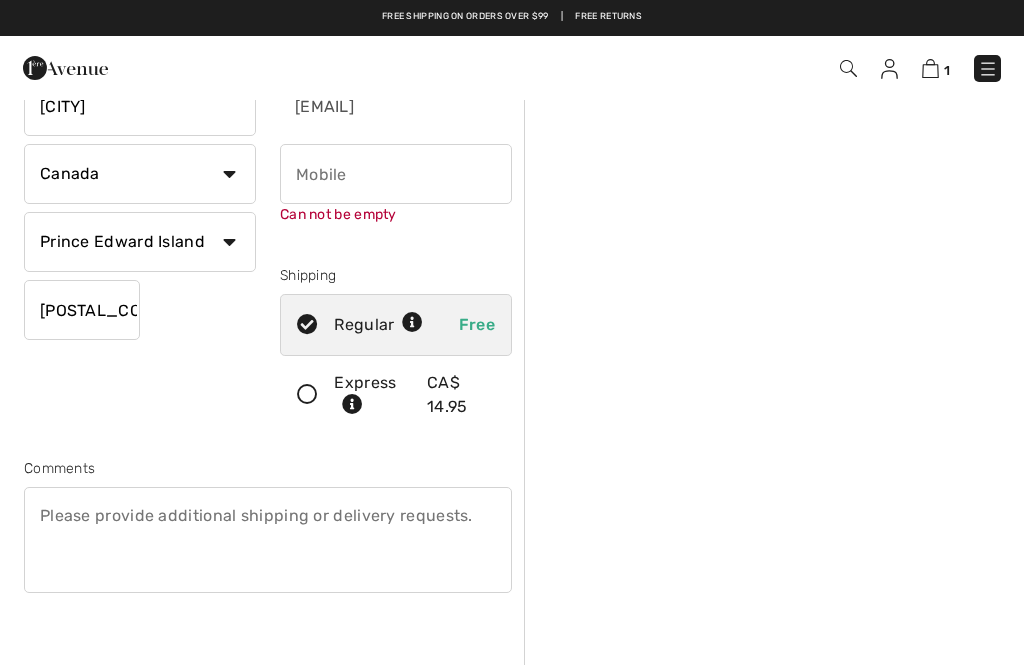 click at bounding box center [396, 174] 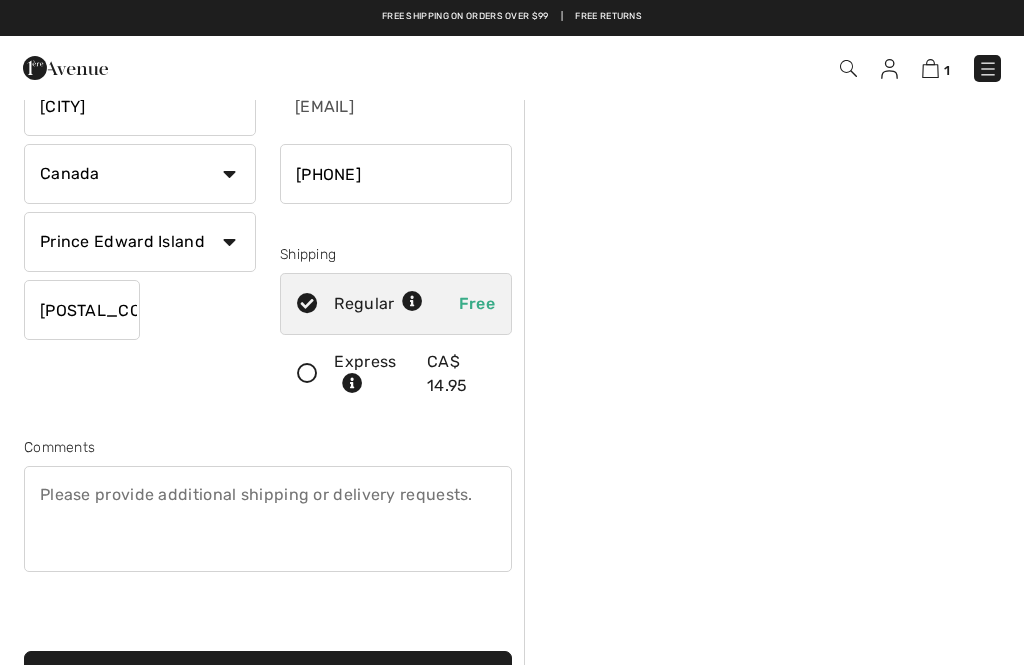 click on "Proceed to Payment" at bounding box center (268, 678) 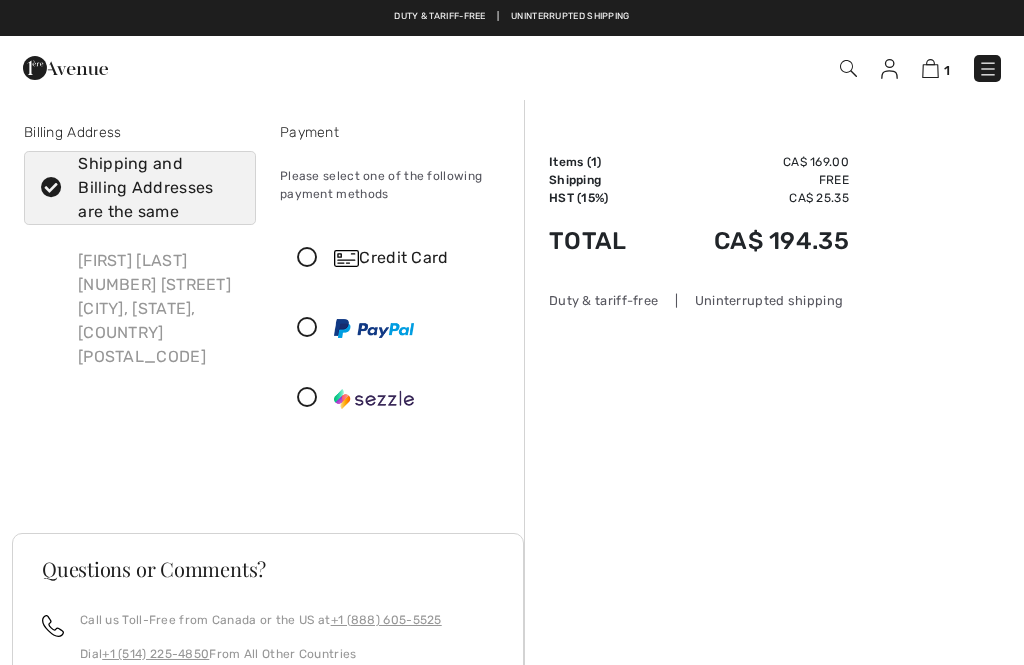 scroll, scrollTop: 0, scrollLeft: 0, axis: both 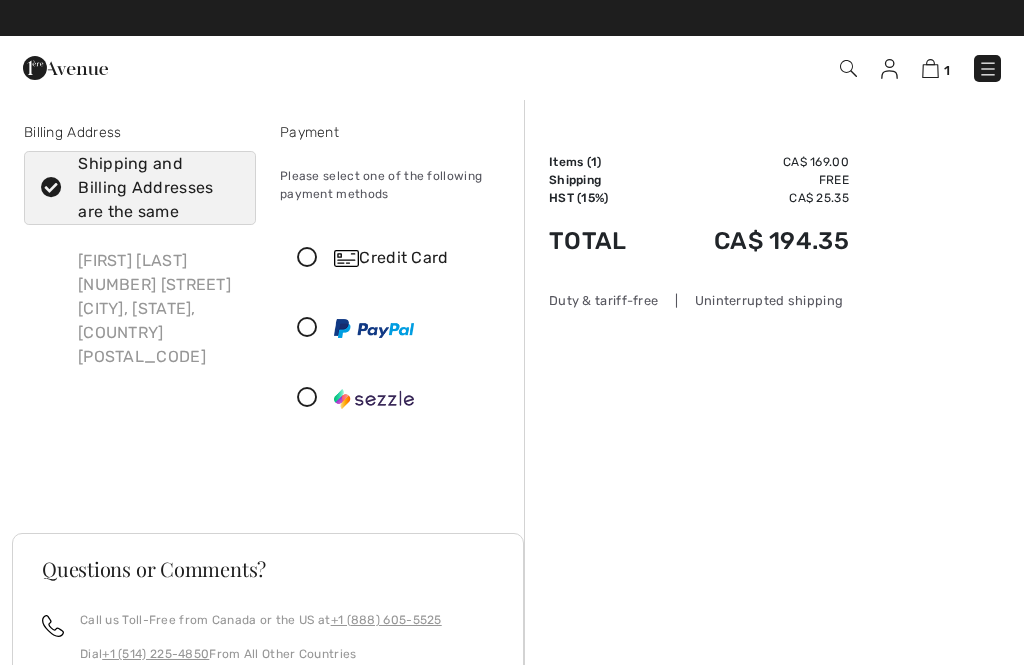 click on "Order Summary			 Details
Items ( 1 )
CA$ 169.00
Promo code CA$ 0.00
Shipping
Free
HST (15%) CA$ 25.35
Tax2 CA$ 0.00
Duties & Taxes CA$ 0.00
Total
CA$ 194.35
My Shopping Bag (1 Item)
Straight Mid-Rise Jeans Style 252926
Color: Black Size: 12
CA$ 169
Duty & tariff-free      |     Uninterrupted shipping" at bounding box center (774, 544) 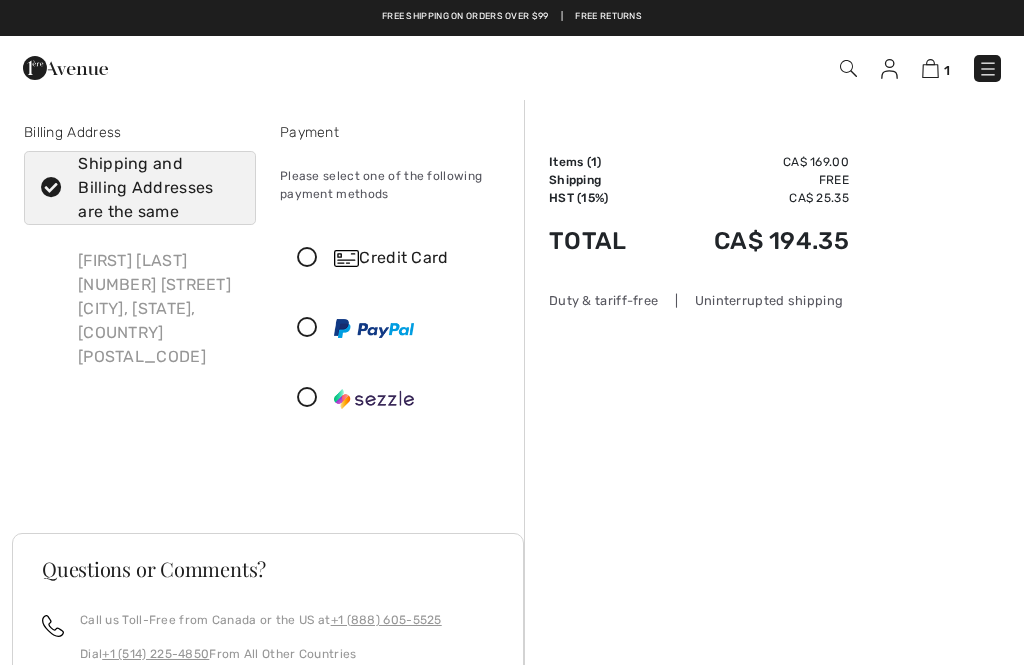 click at bounding box center [307, 258] 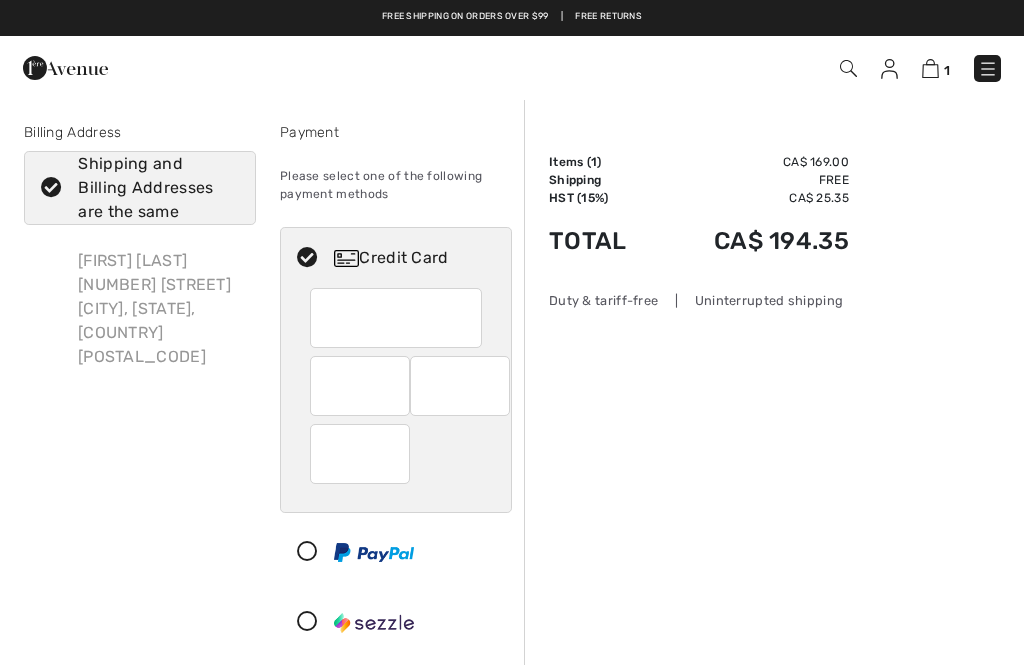 click at bounding box center (396, 318) 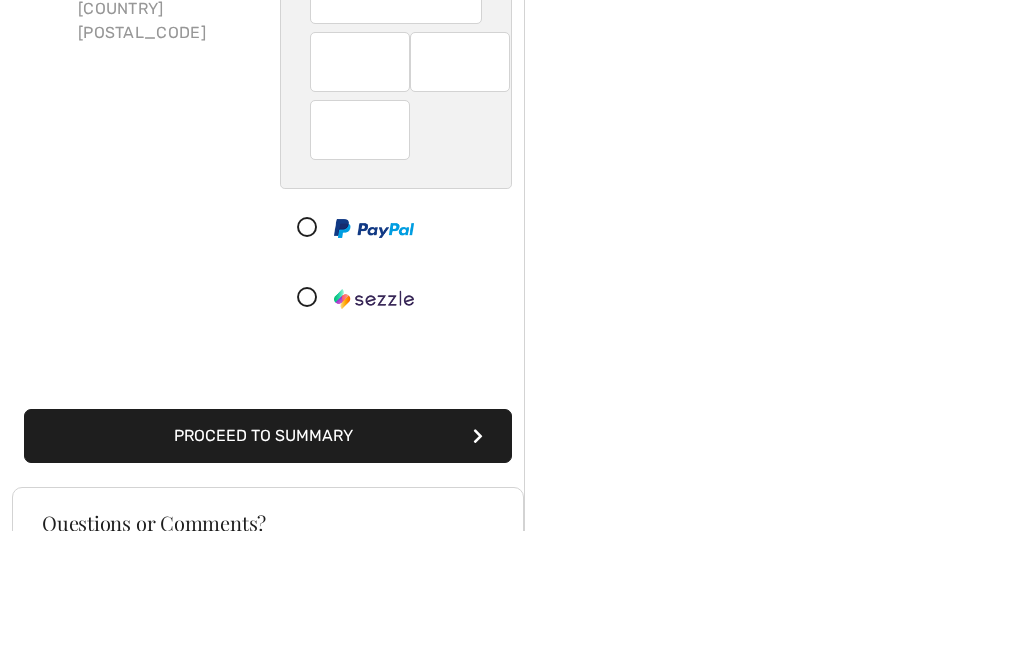 scroll, scrollTop: 324, scrollLeft: 0, axis: vertical 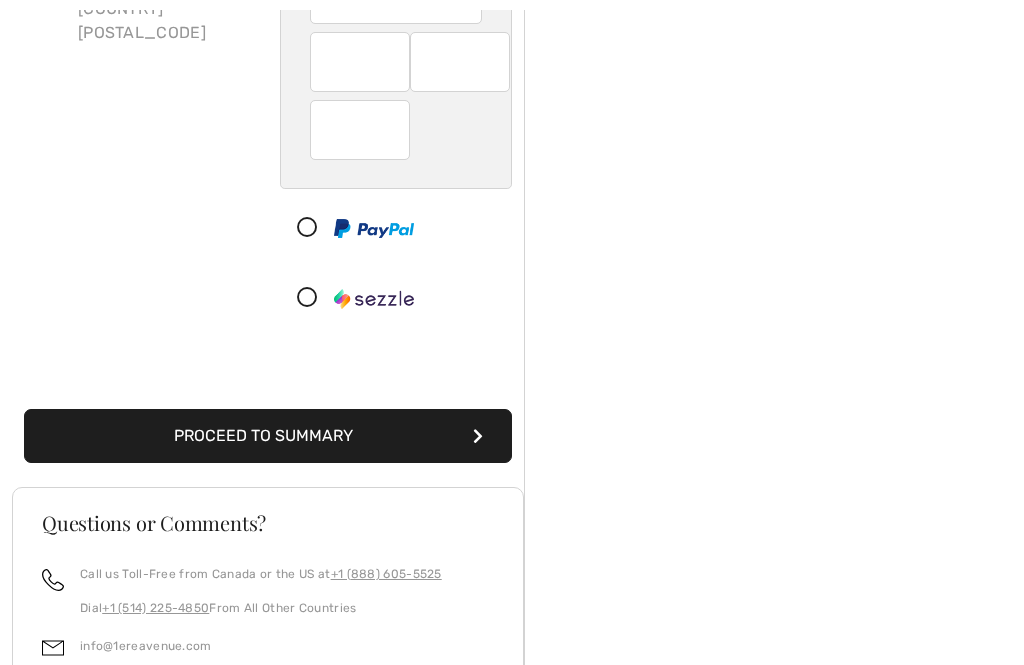 click on "Proceed to Summary" at bounding box center (268, 436) 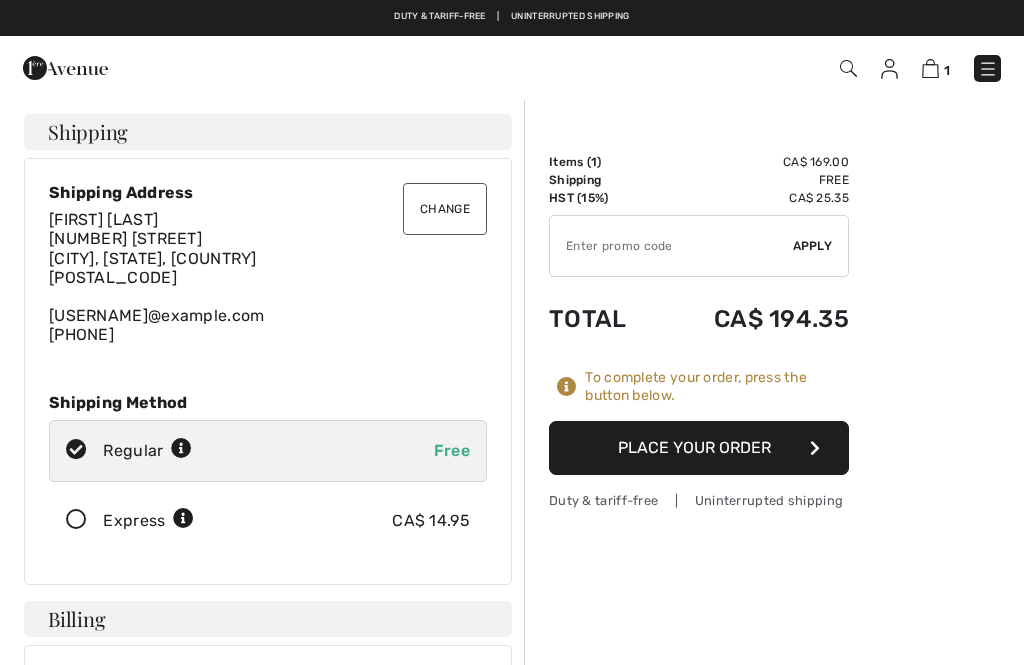 scroll, scrollTop: 0, scrollLeft: 0, axis: both 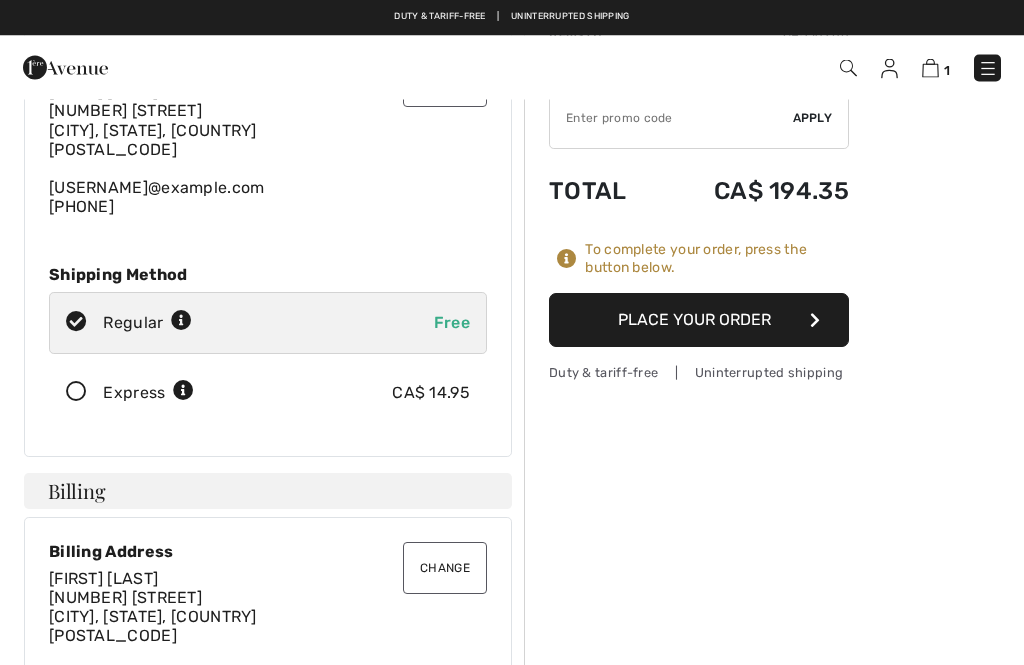 click on "Place Your Order" at bounding box center (699, 321) 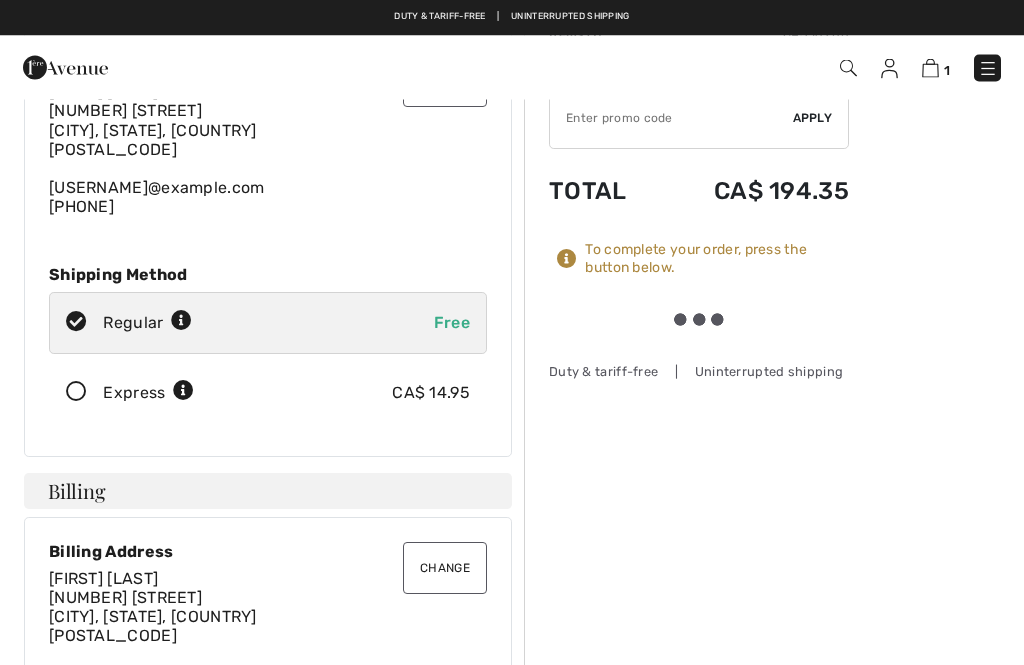 scroll, scrollTop: 128, scrollLeft: 0, axis: vertical 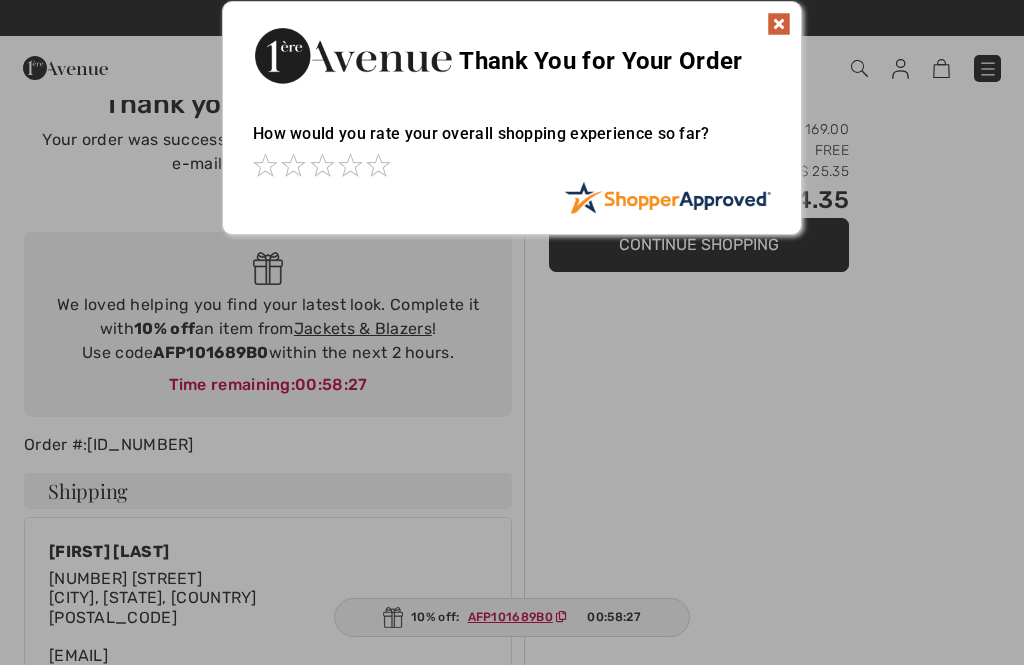 click at bounding box center [779, 24] 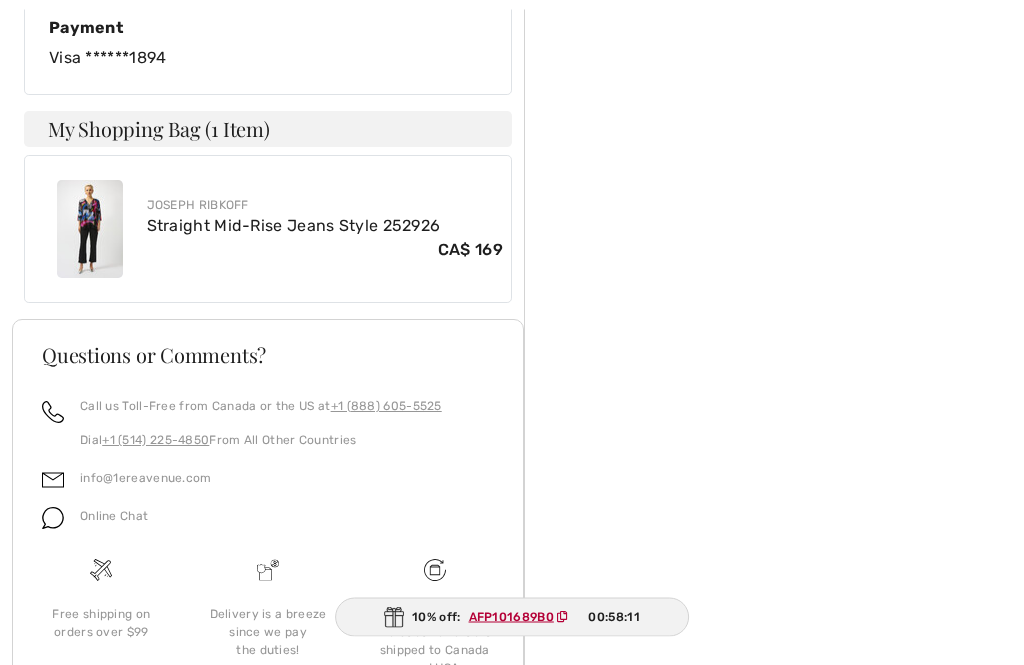 scroll, scrollTop: 1035, scrollLeft: 0, axis: vertical 